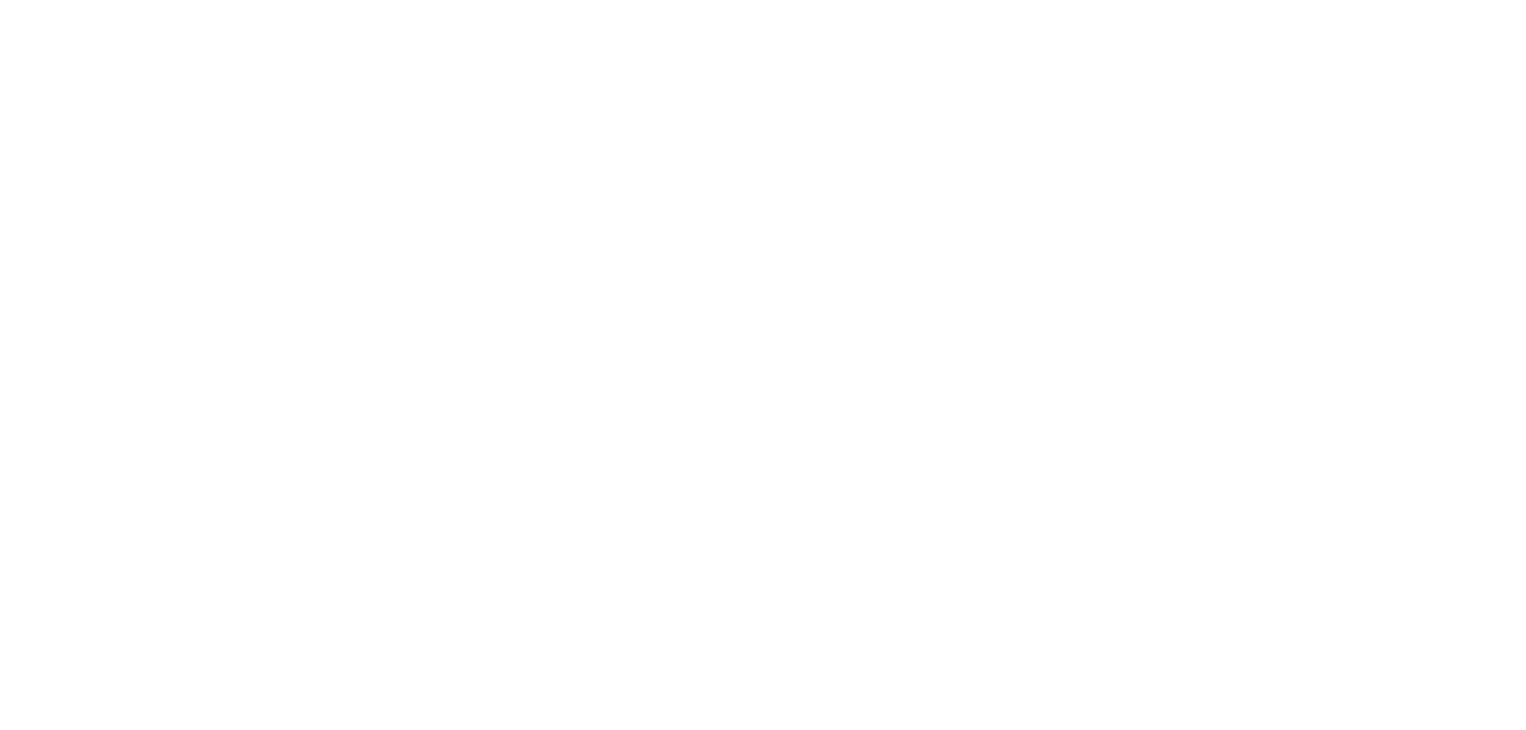 scroll, scrollTop: 0, scrollLeft: 0, axis: both 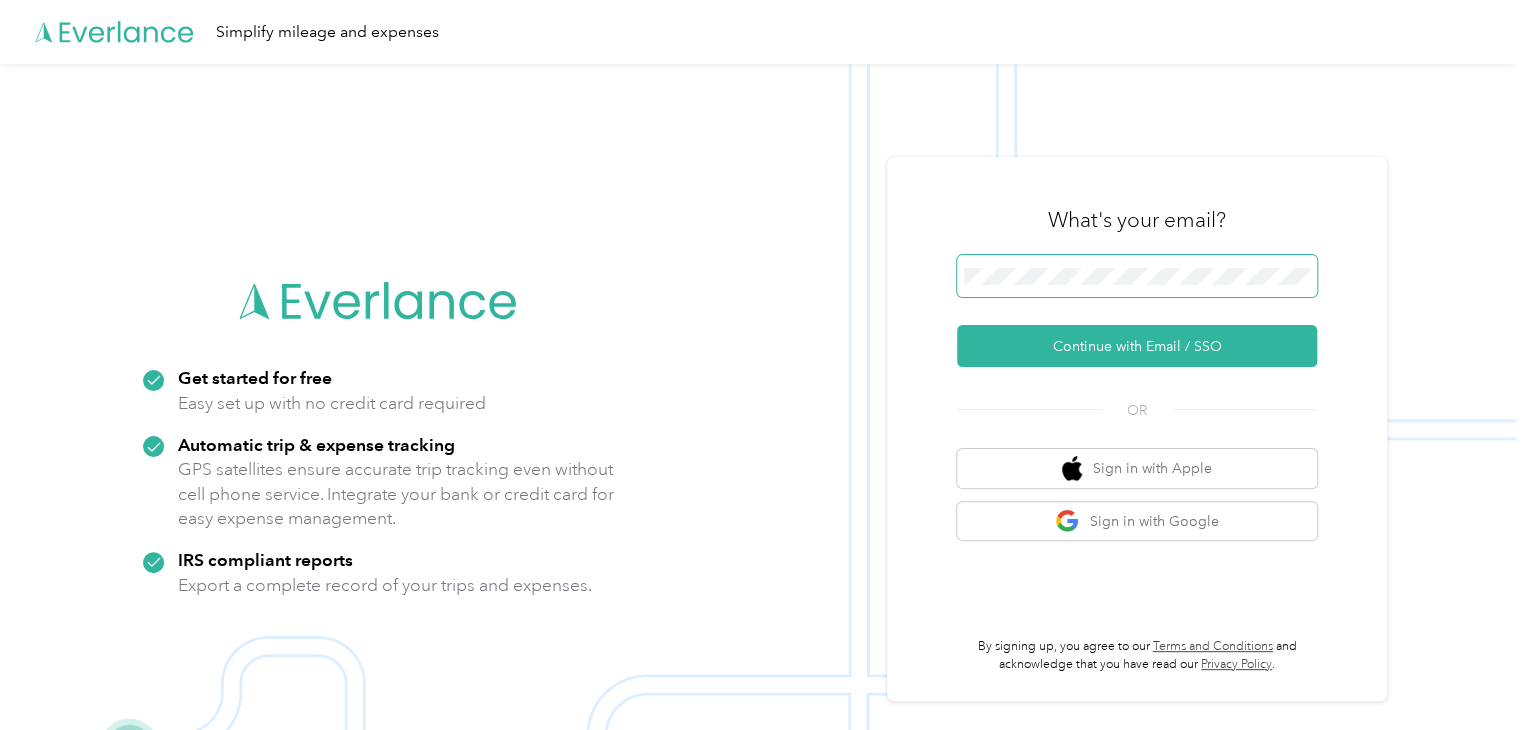 click at bounding box center [1137, 276] 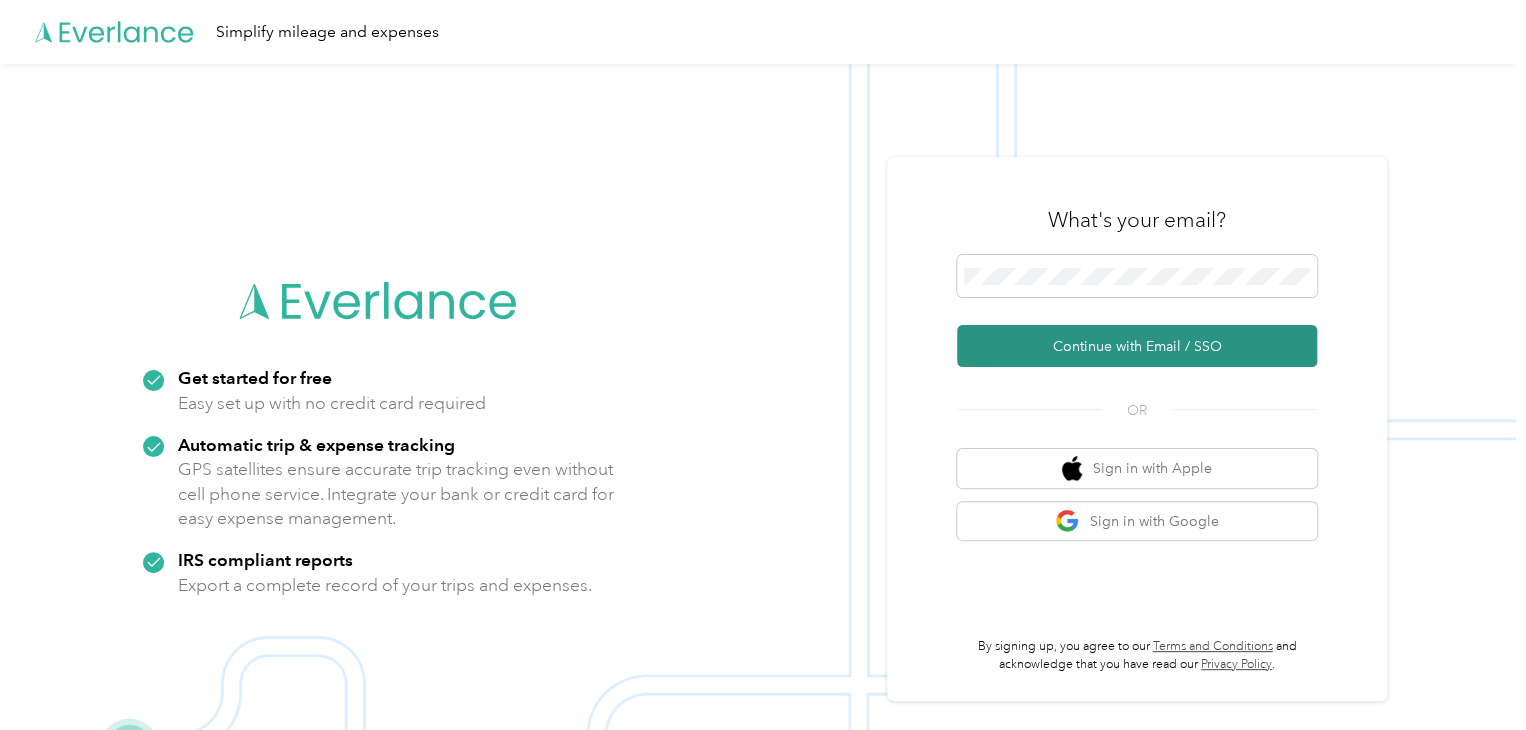 click on "Continue with Email / SSO" at bounding box center [1137, 346] 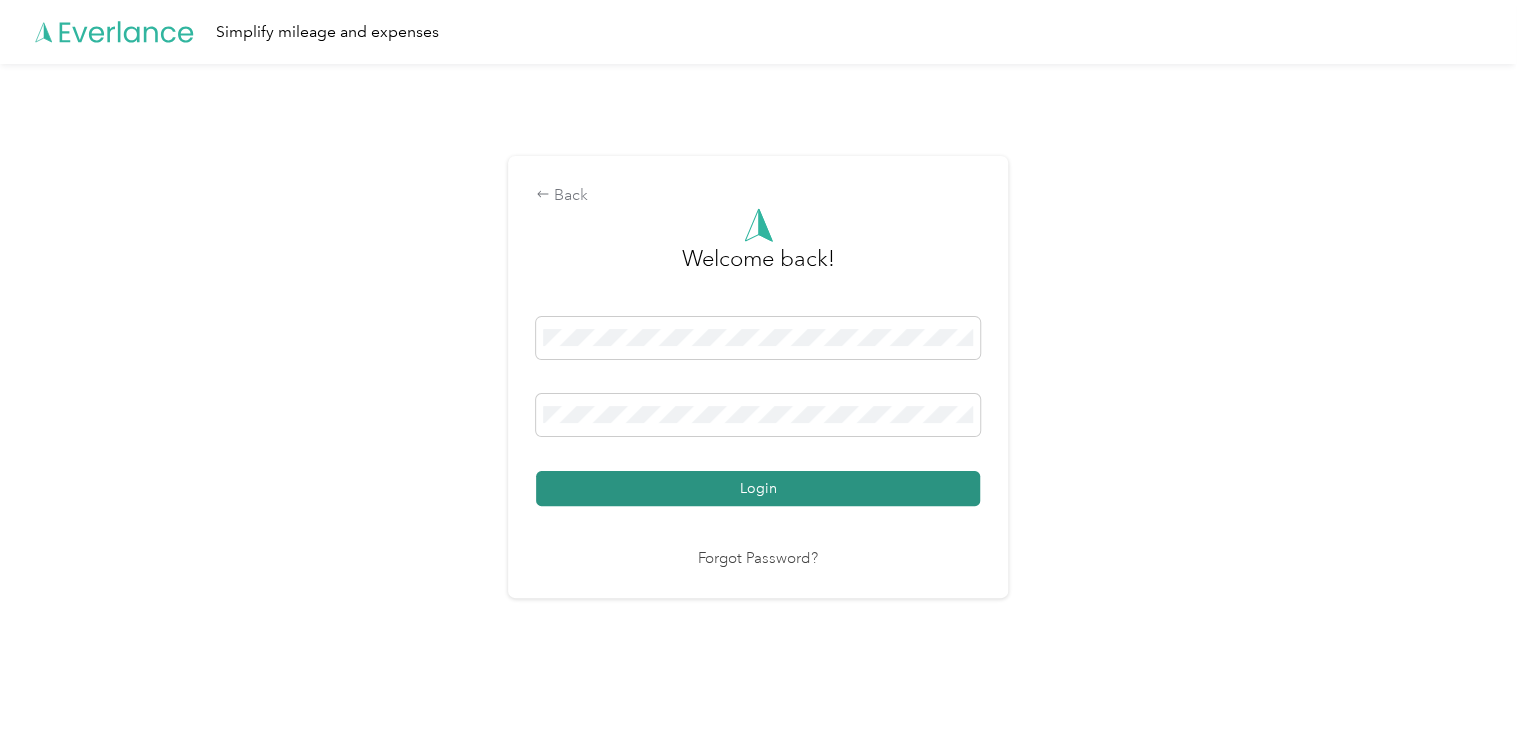 click on "Login" at bounding box center [758, 488] 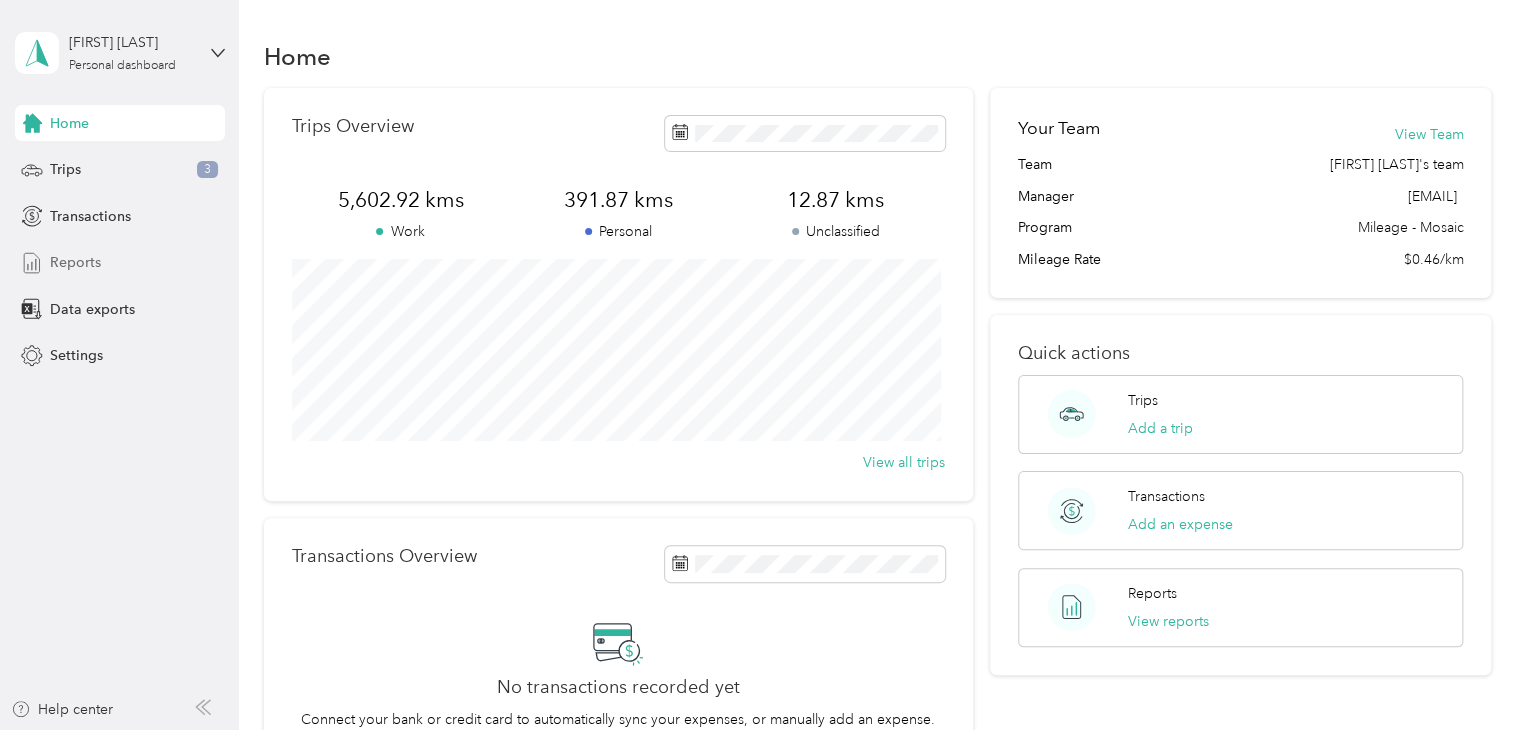 click on "Reports" at bounding box center (120, 263) 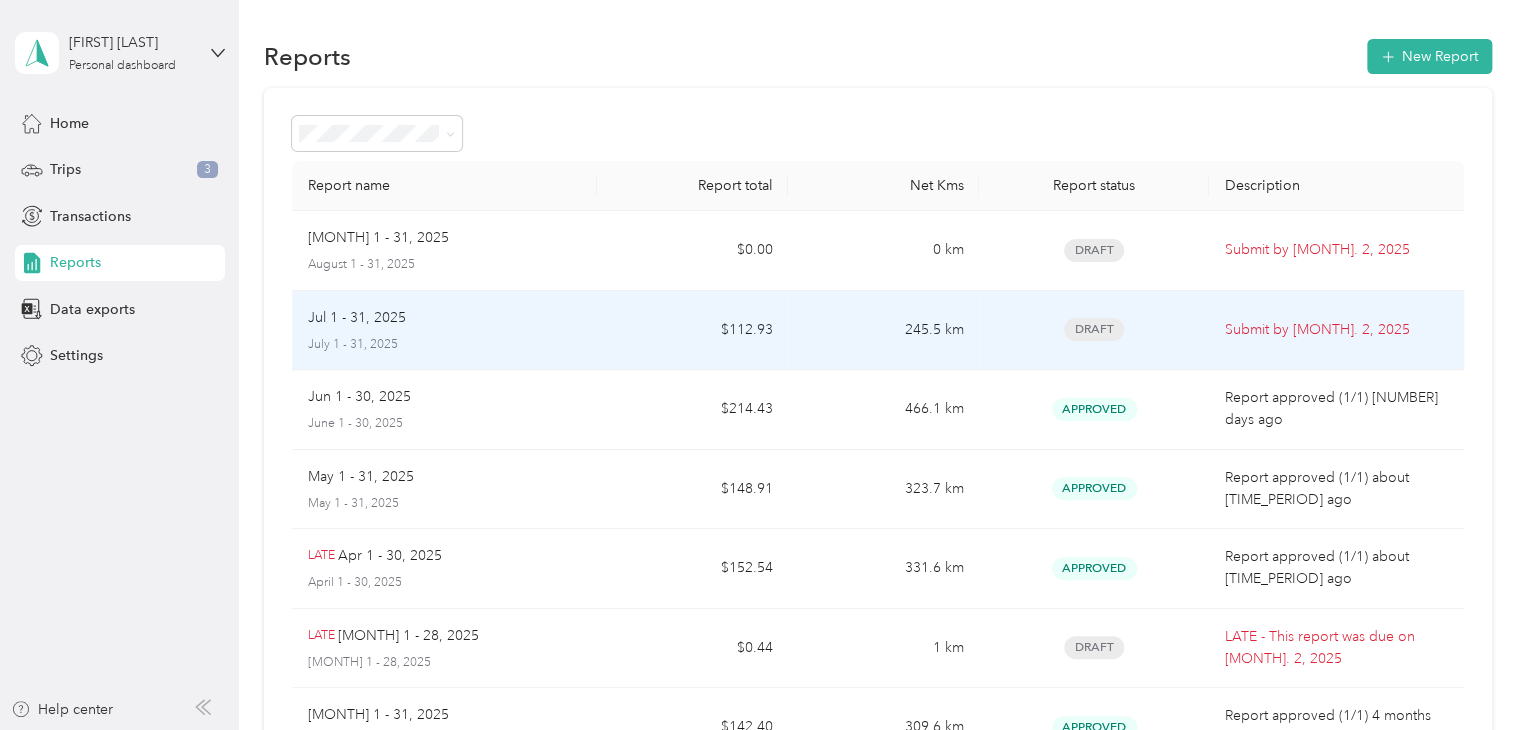 click on "$112.93" at bounding box center [692, 331] 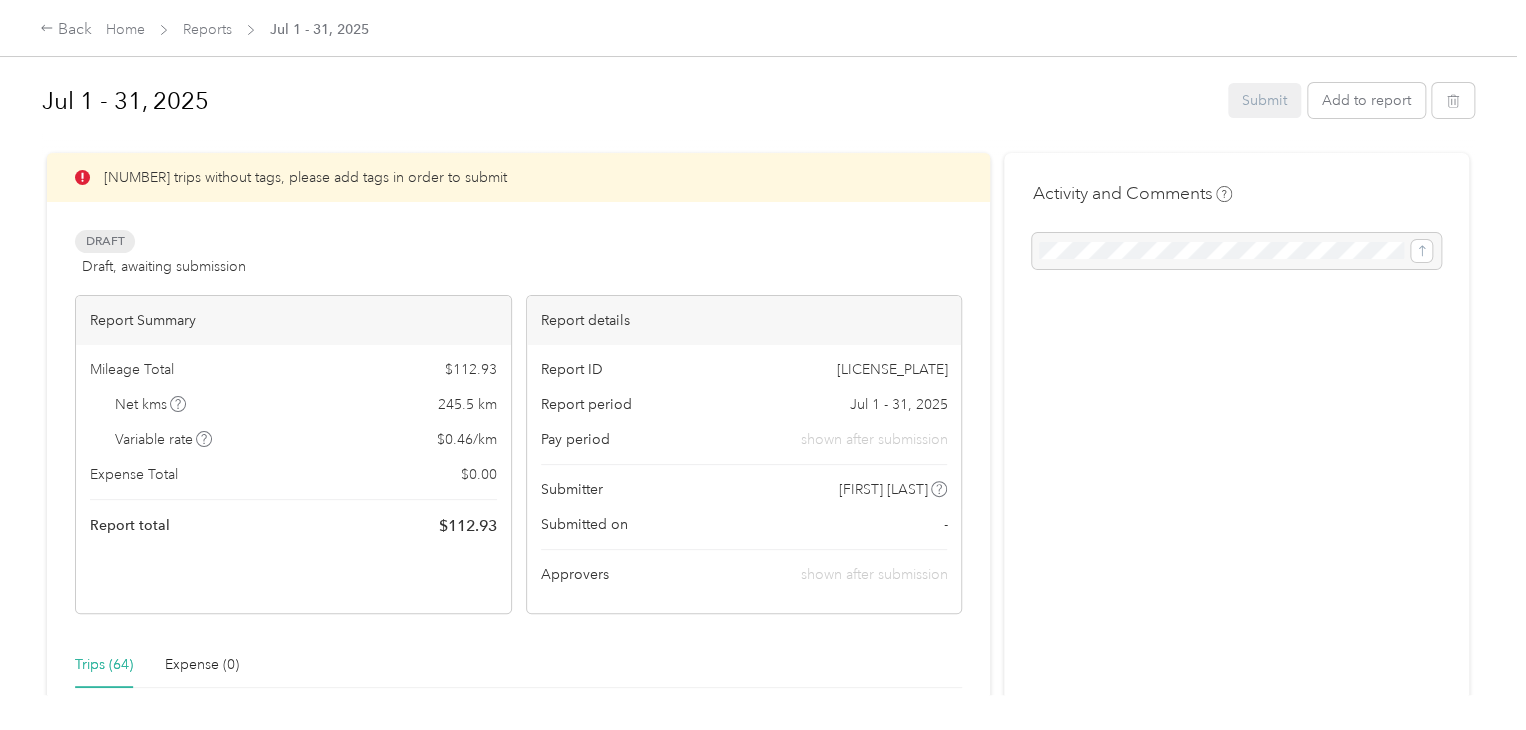 click on "Report details" at bounding box center (744, 320) 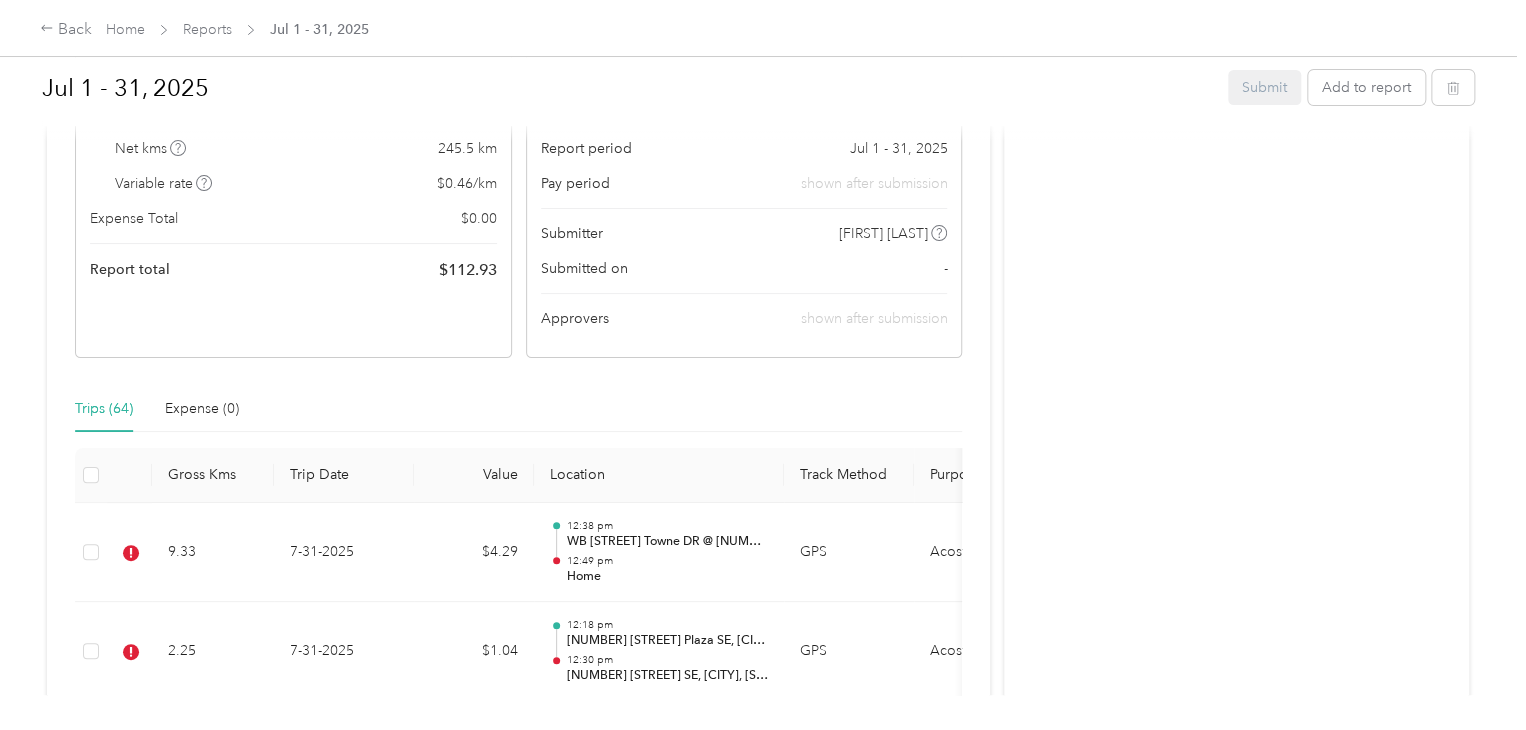scroll, scrollTop: 288, scrollLeft: 0, axis: vertical 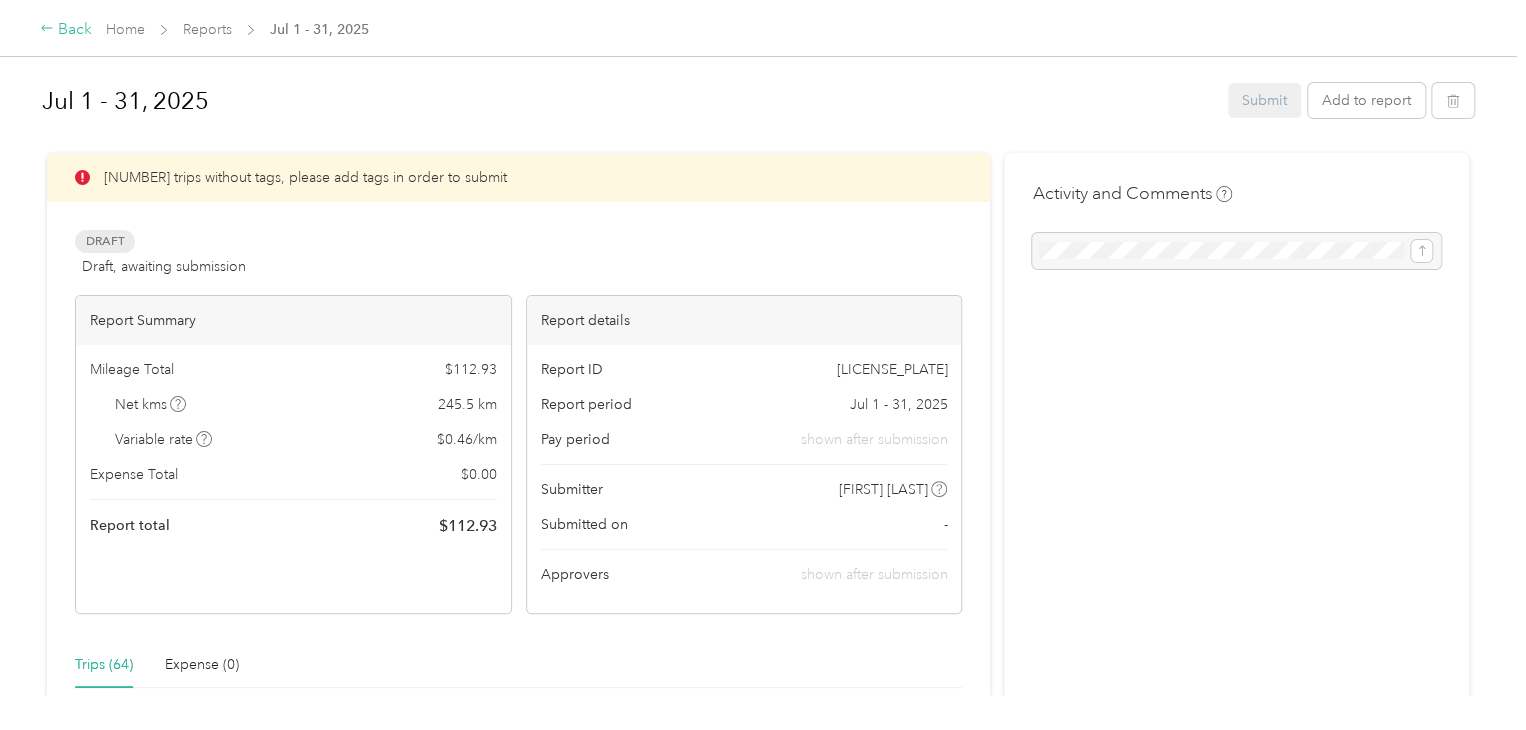 click on "Back" at bounding box center [66, 30] 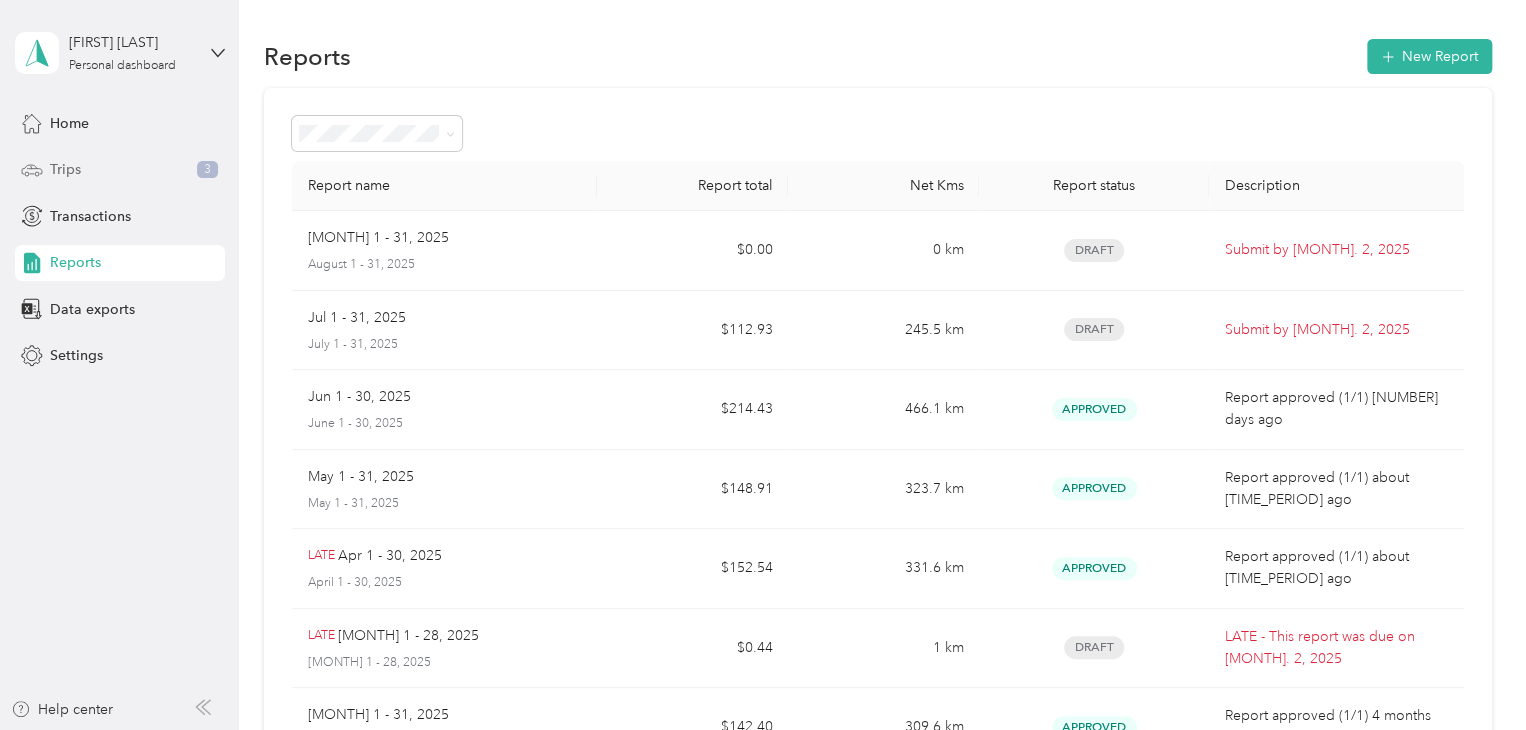 click on "Trips 3" at bounding box center [120, 170] 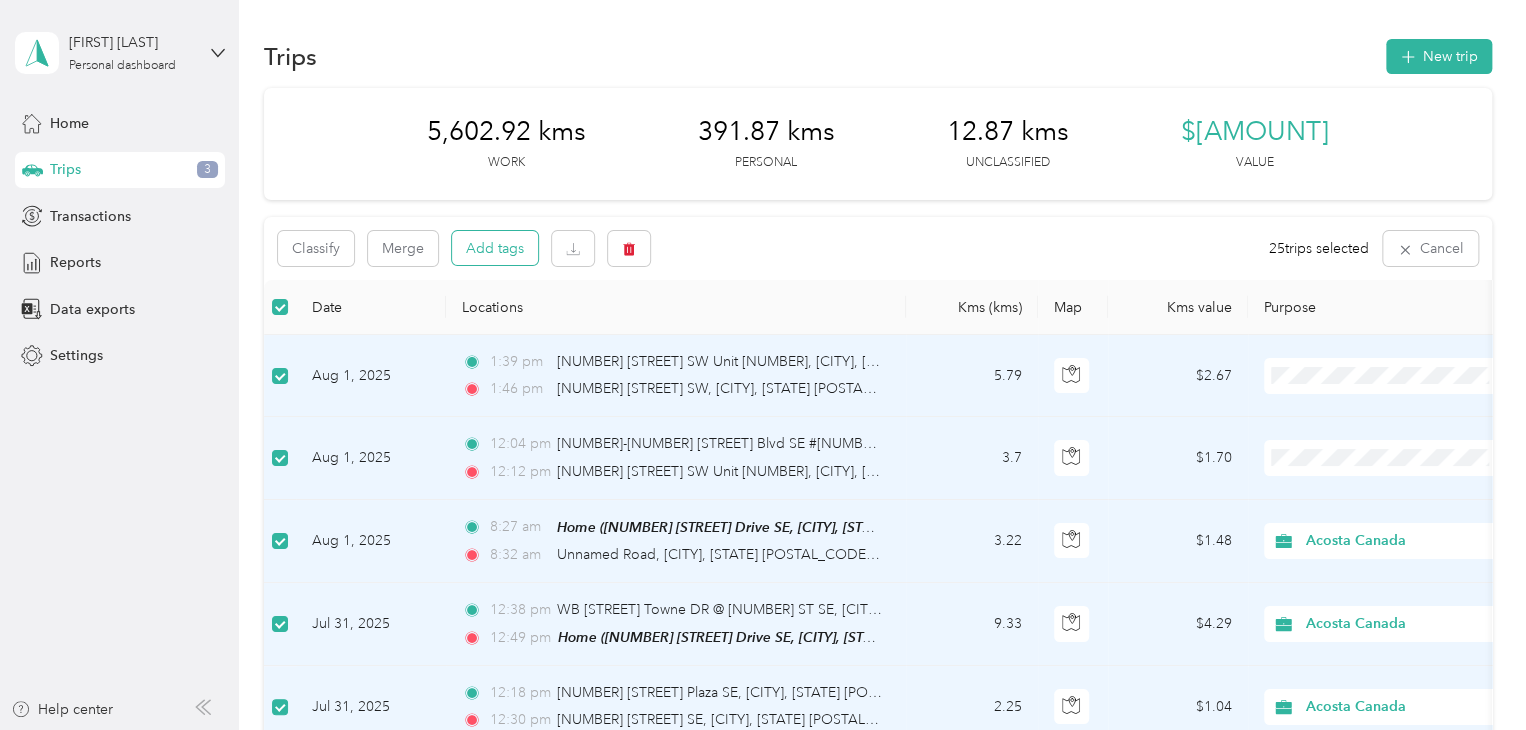 click on "Add tags" at bounding box center [495, 248] 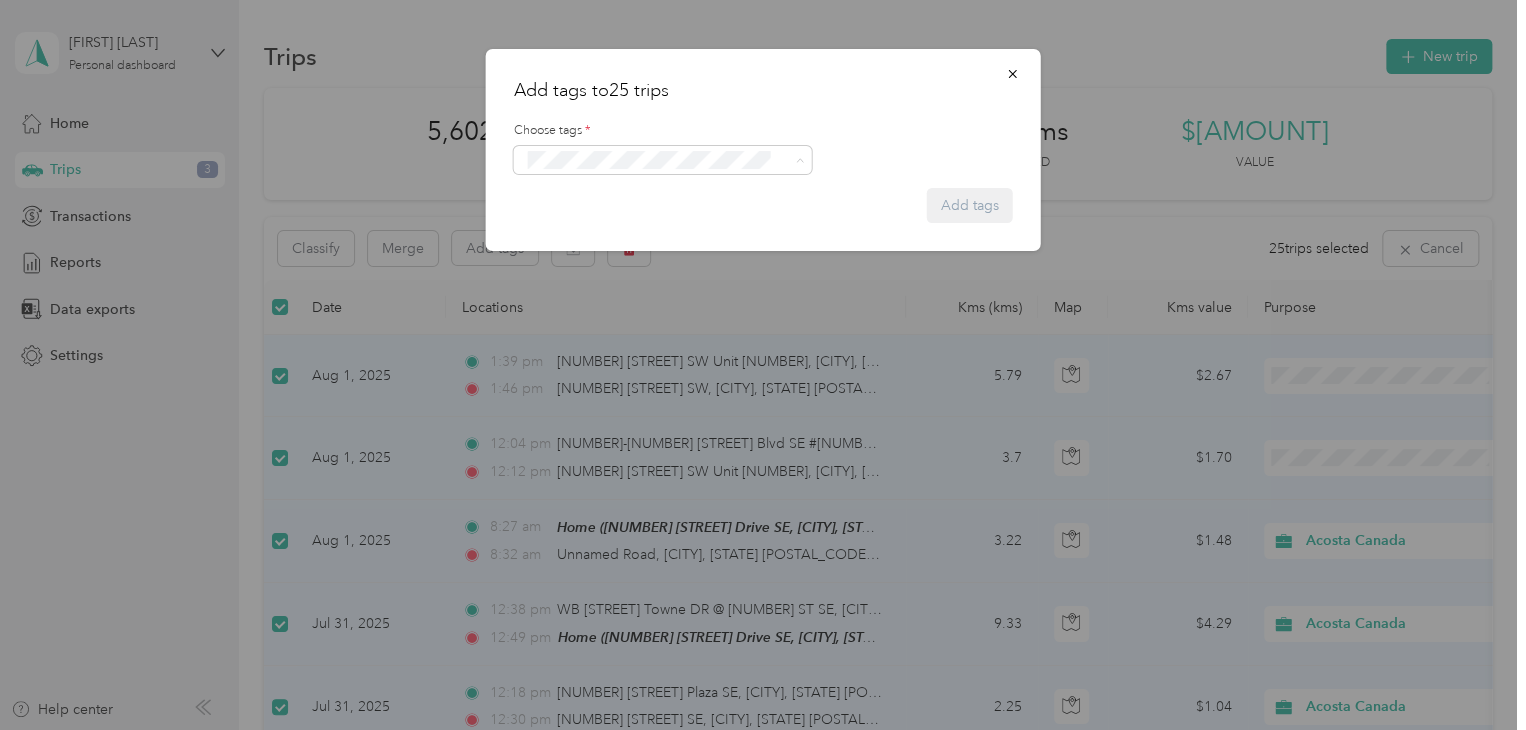 click on "Syndicated Retail Cost Capture" at bounding box center [628, 195] 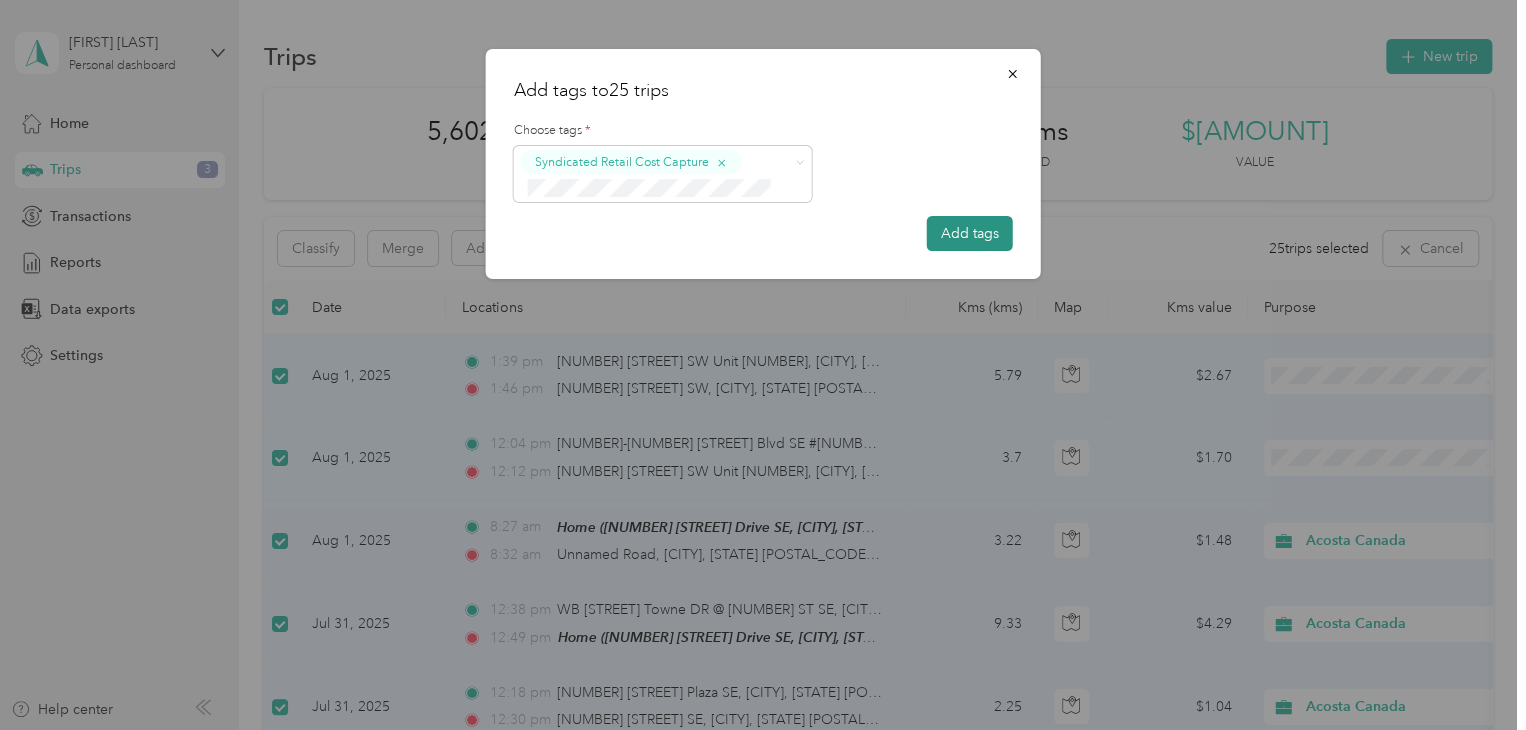 click on "Add tags" at bounding box center [970, 233] 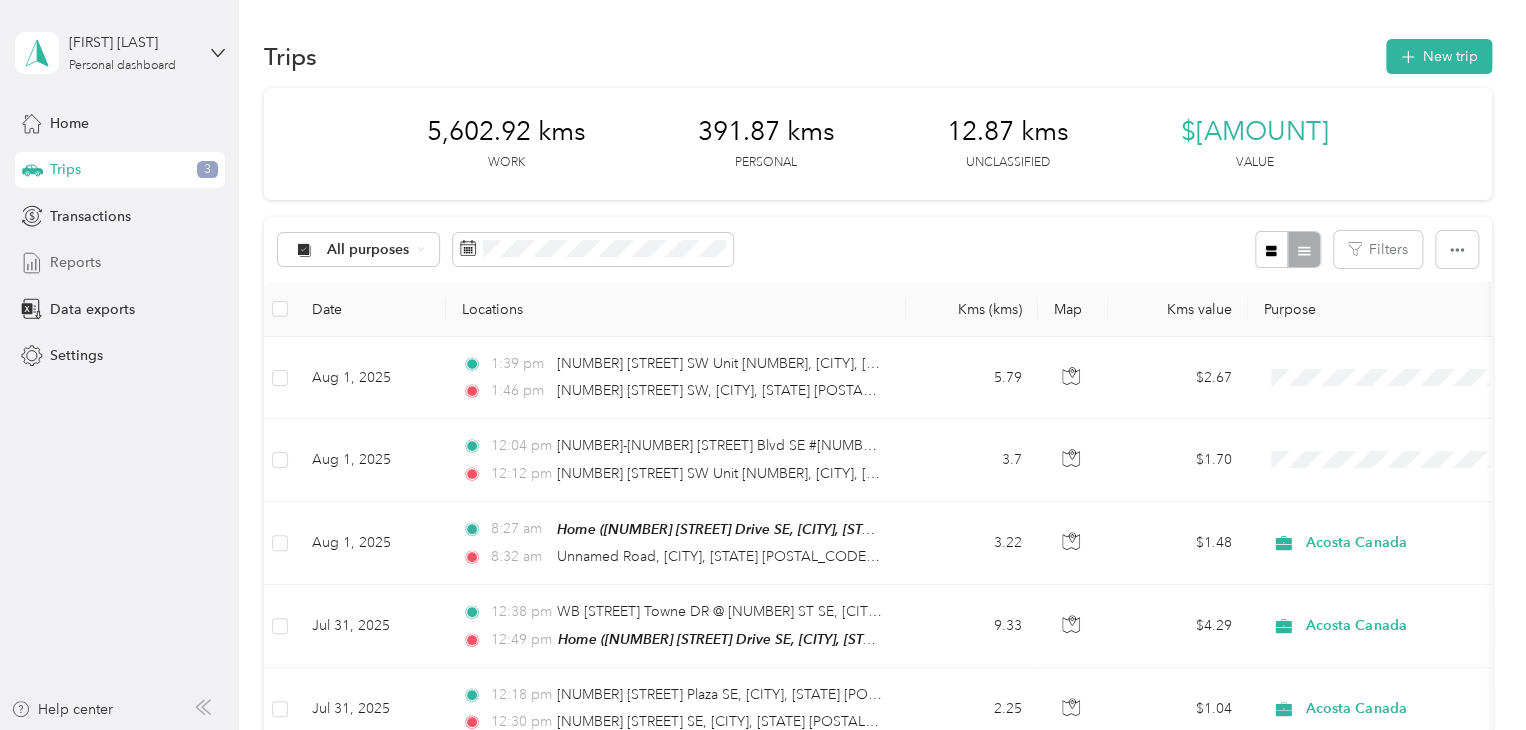 click on "Reports" at bounding box center [75, 262] 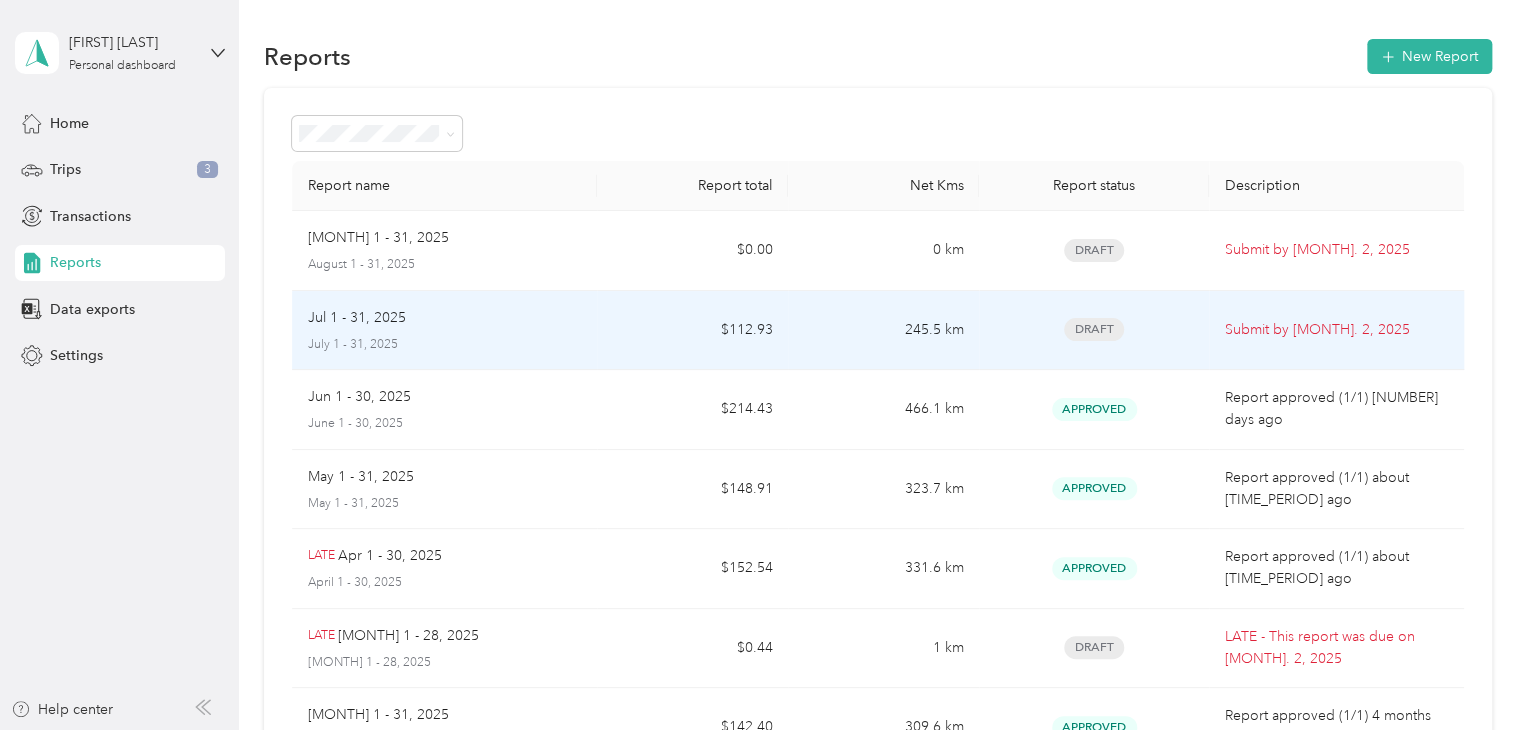 click on "Jul 1 - 31, 2025" at bounding box center (445, 318) 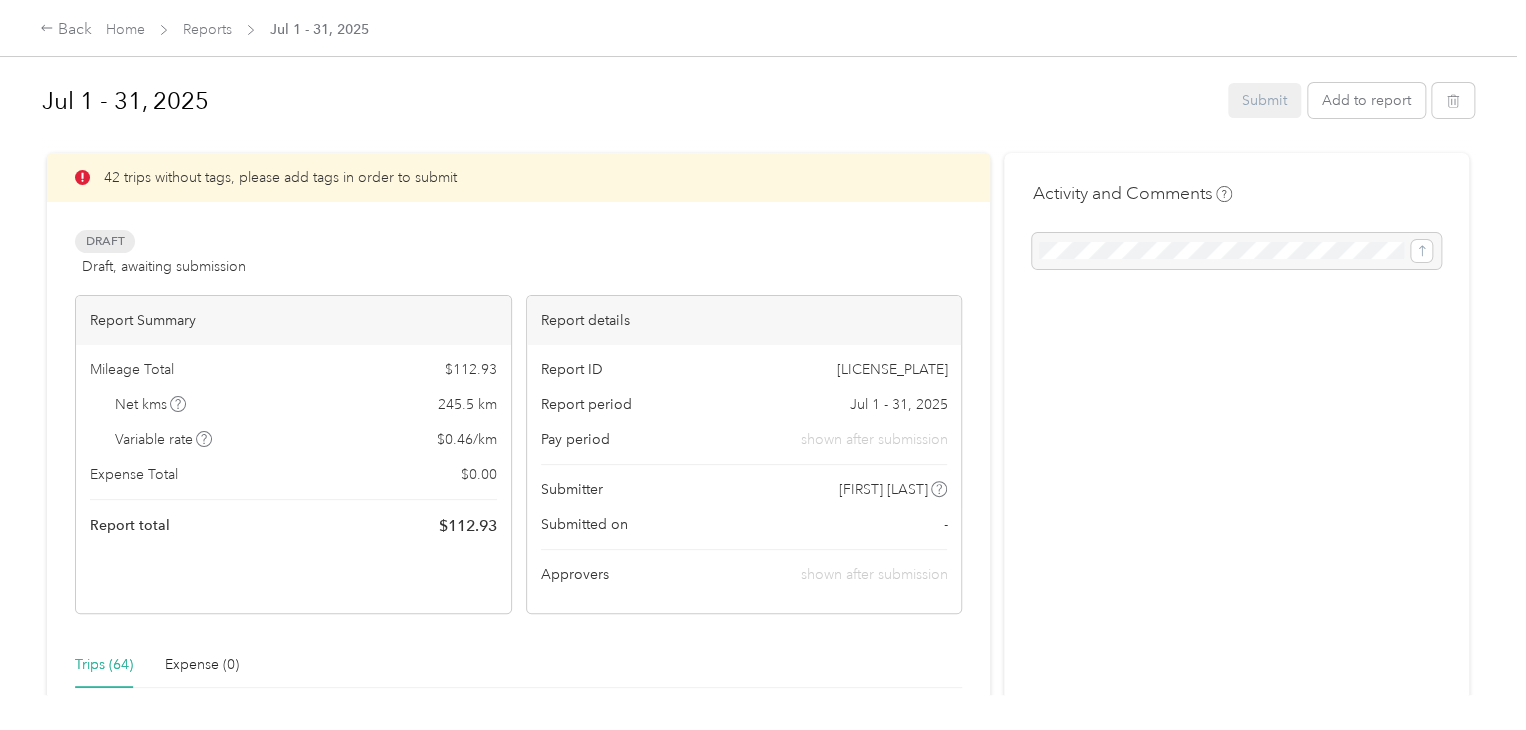 click at bounding box center (1236, 251) 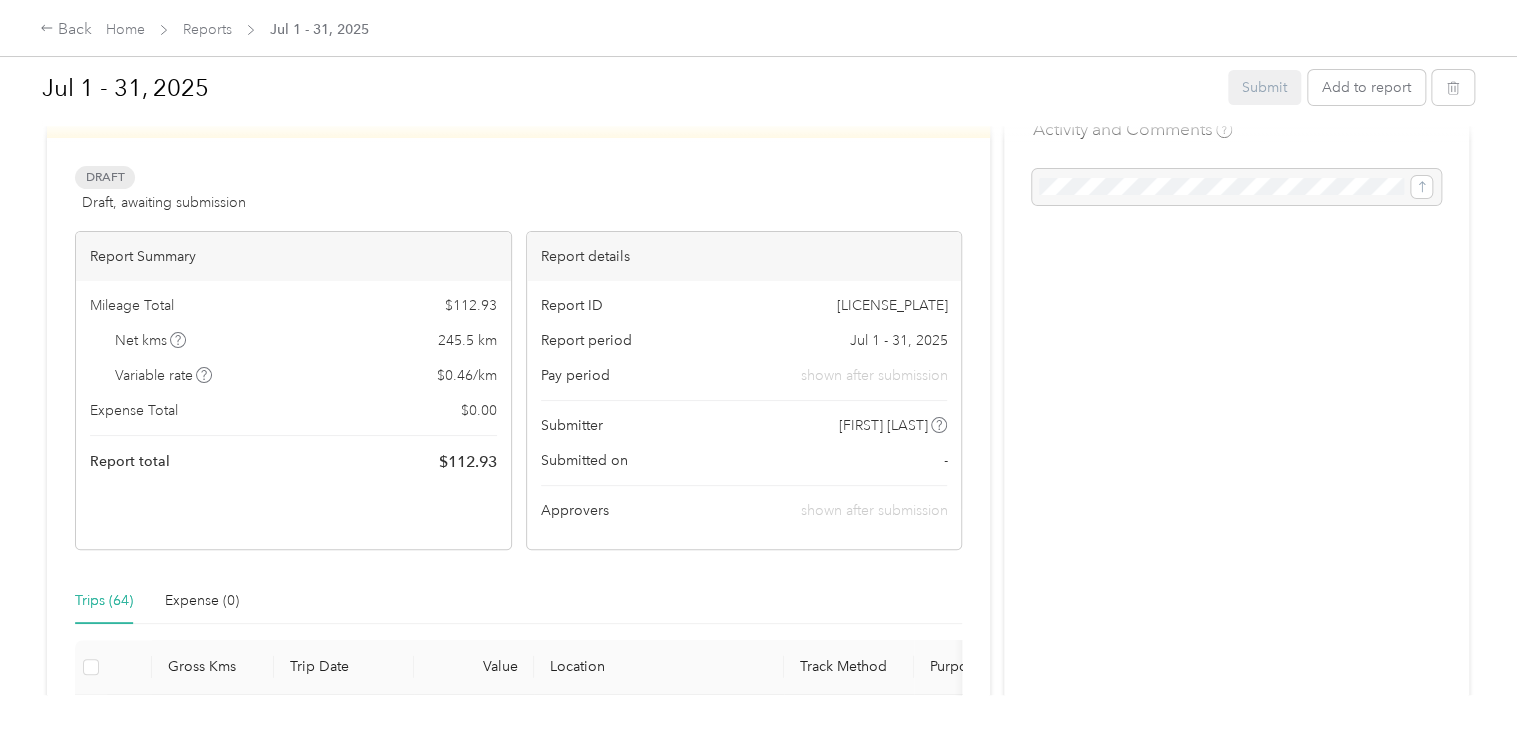 scroll, scrollTop: 0, scrollLeft: 0, axis: both 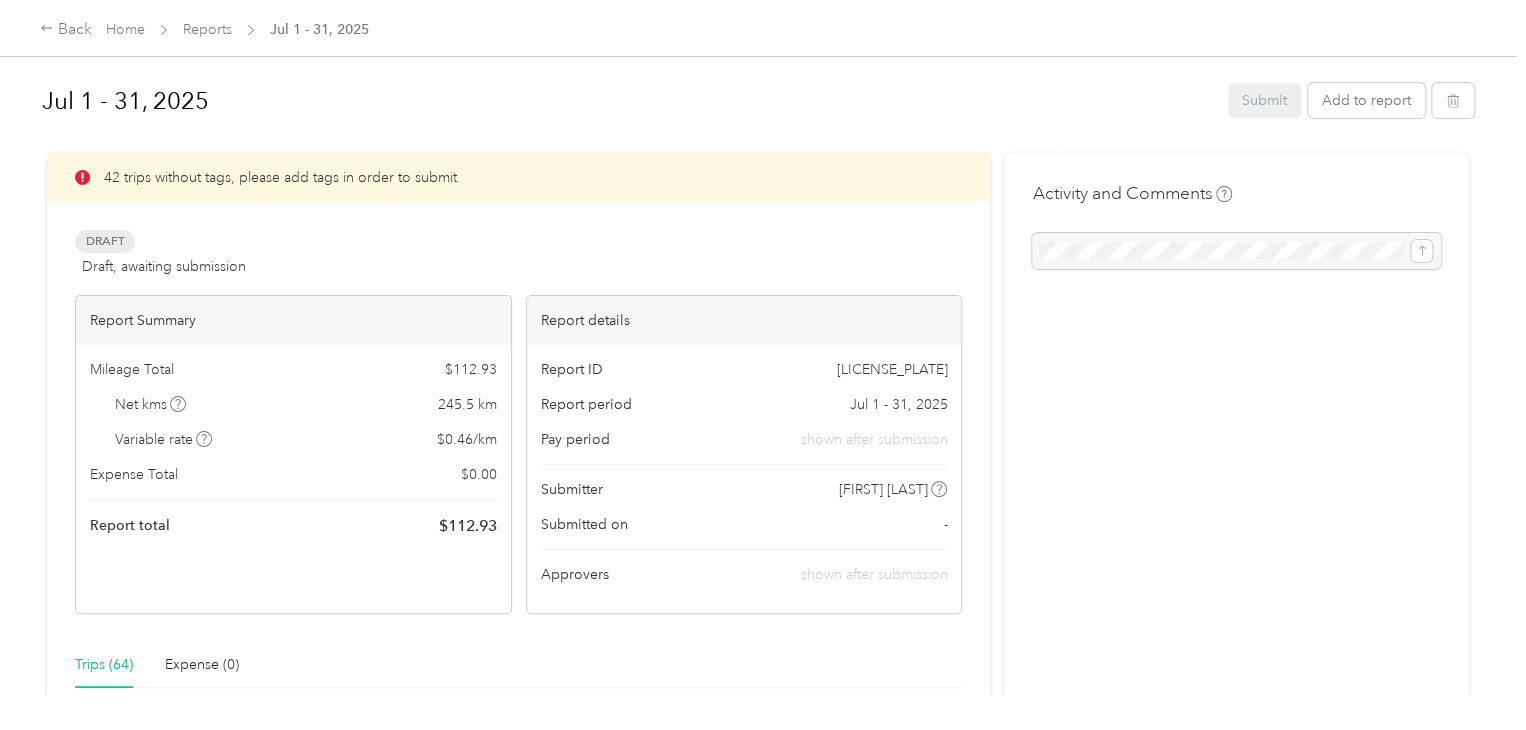 click at bounding box center (1236, 251) 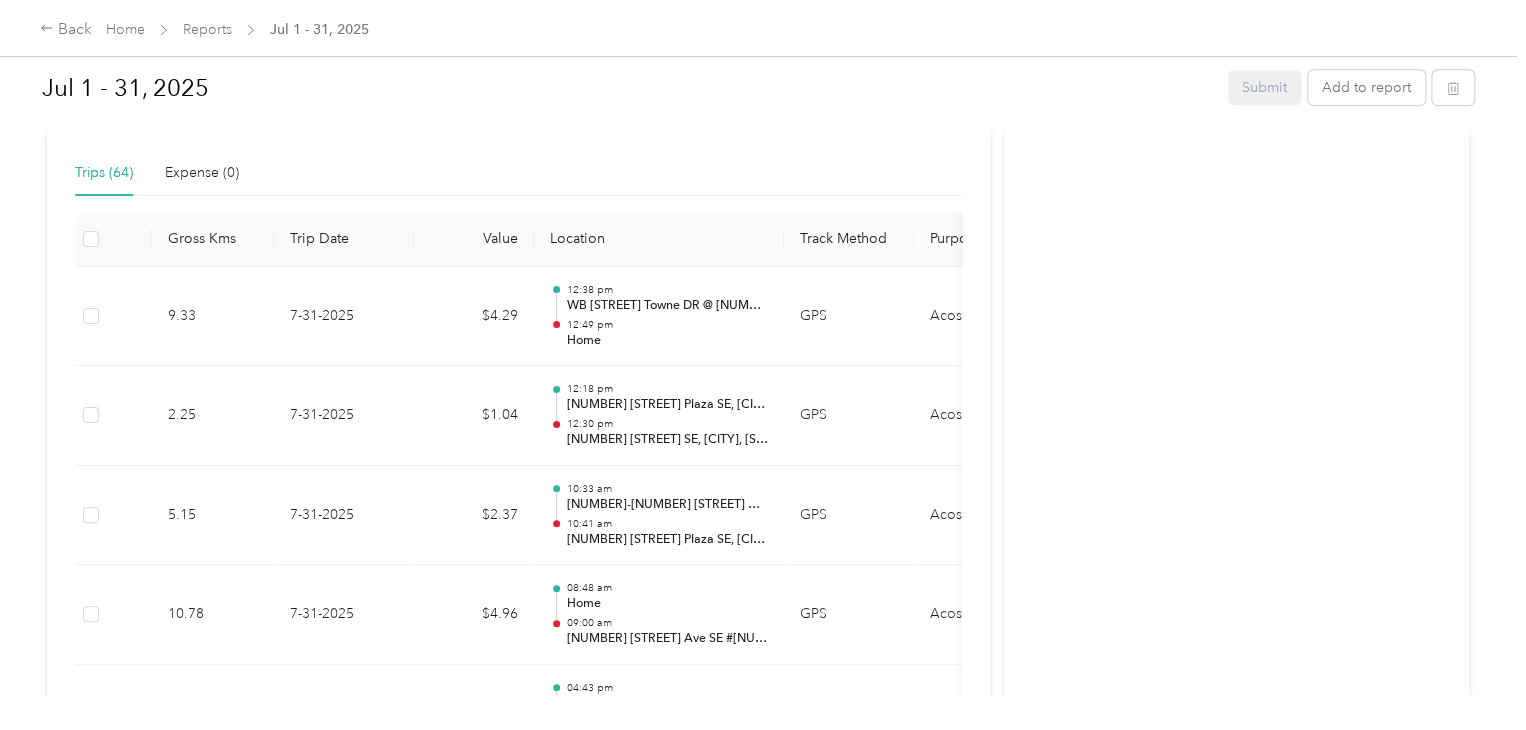 scroll, scrollTop: 0, scrollLeft: 0, axis: both 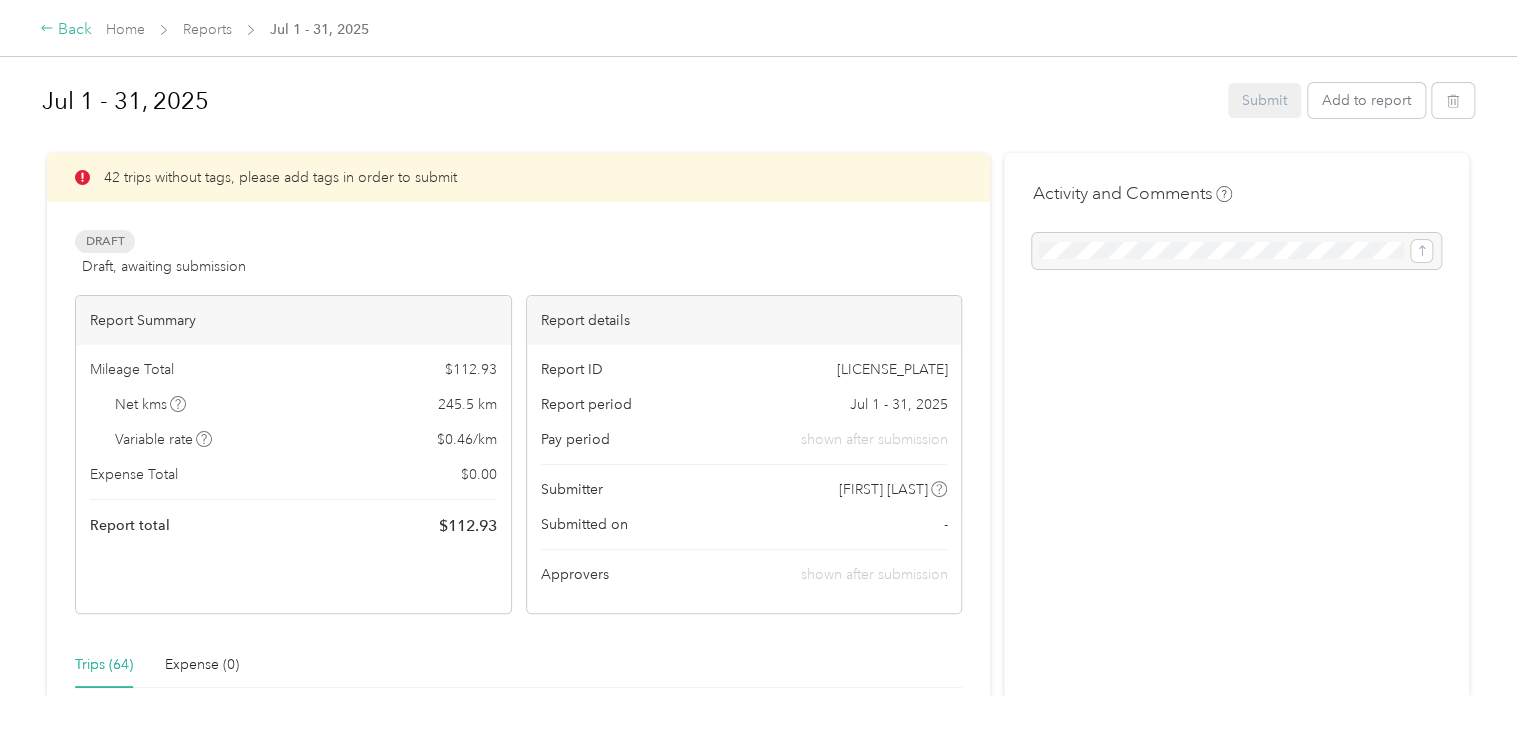 click on "Back" at bounding box center [66, 30] 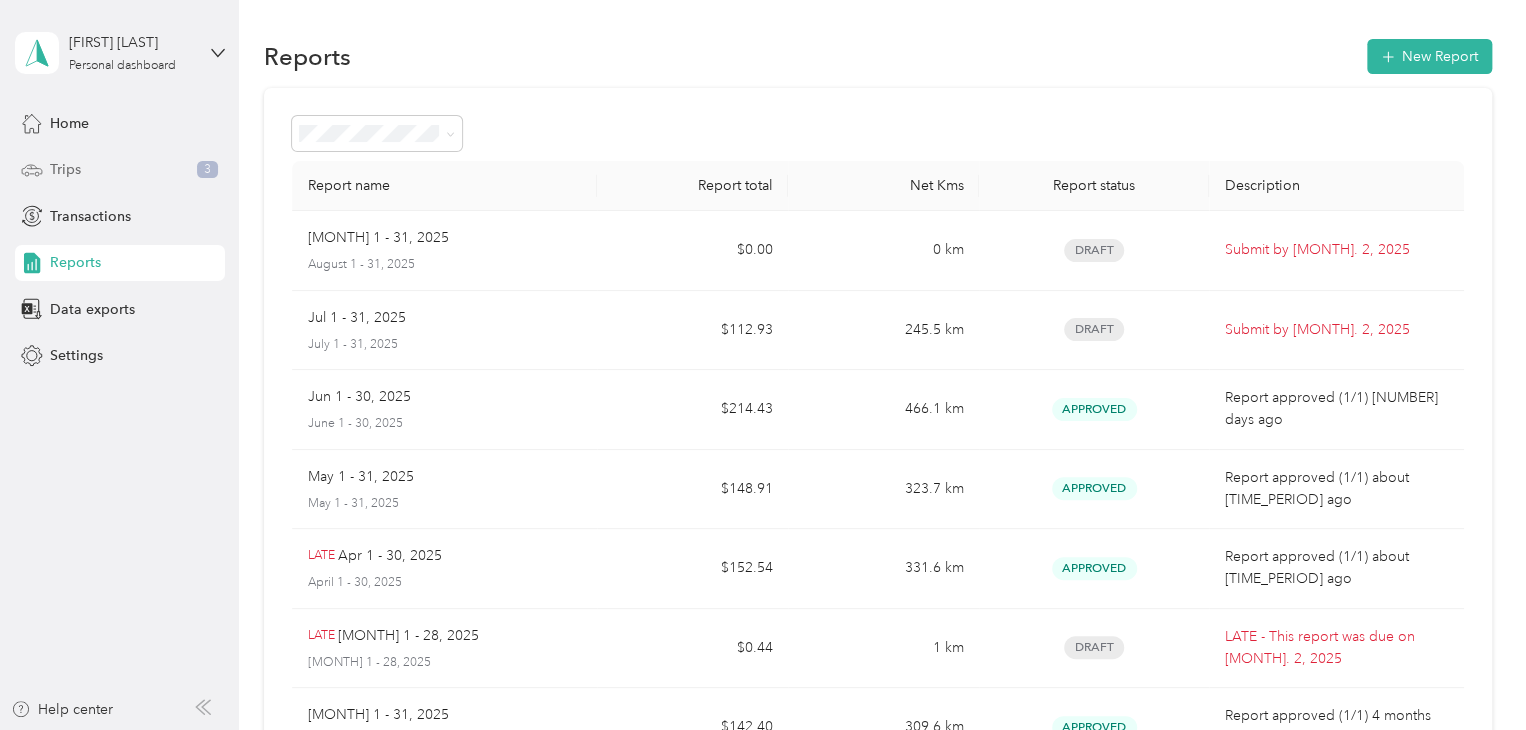 click on "Trips 3" at bounding box center [120, 170] 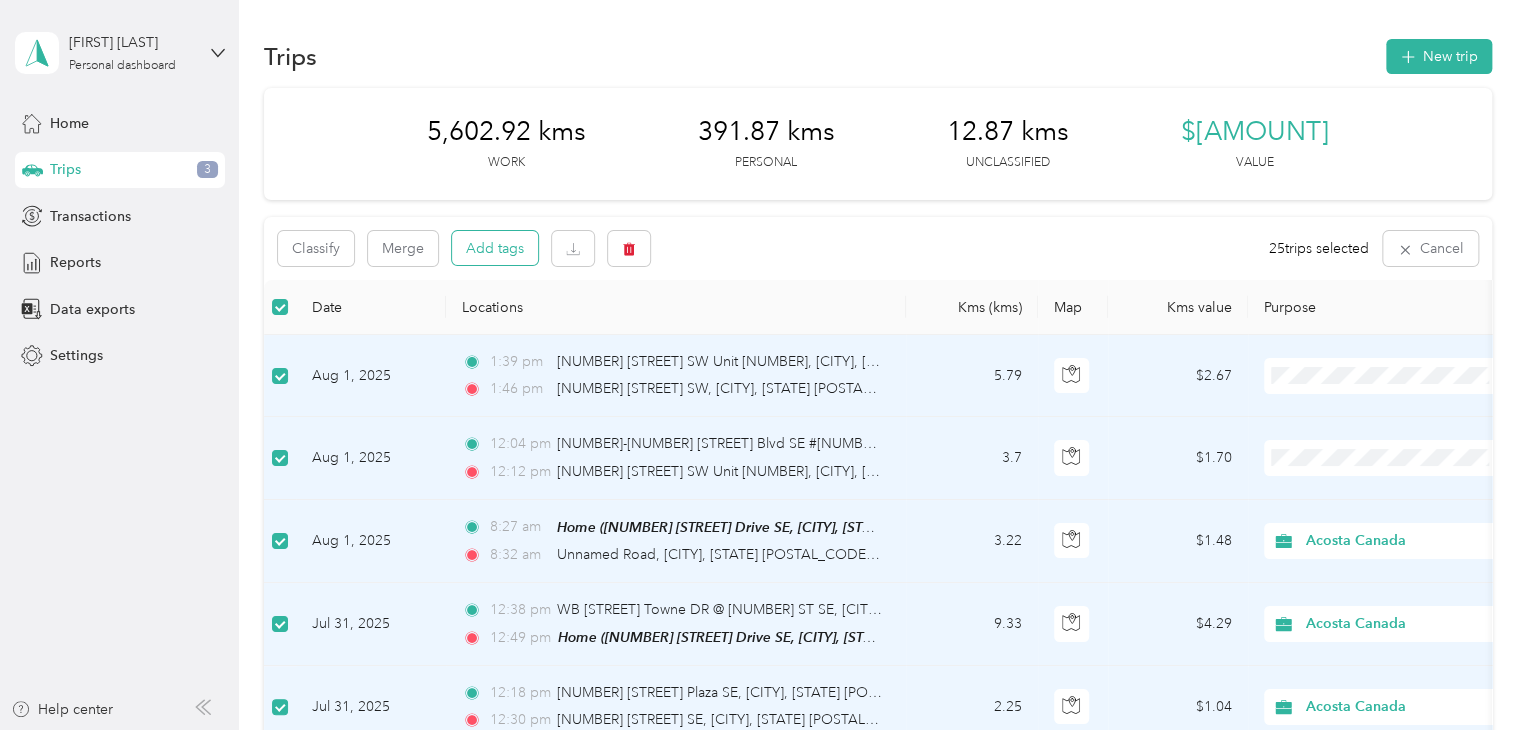 click on "Add tags" at bounding box center [495, 248] 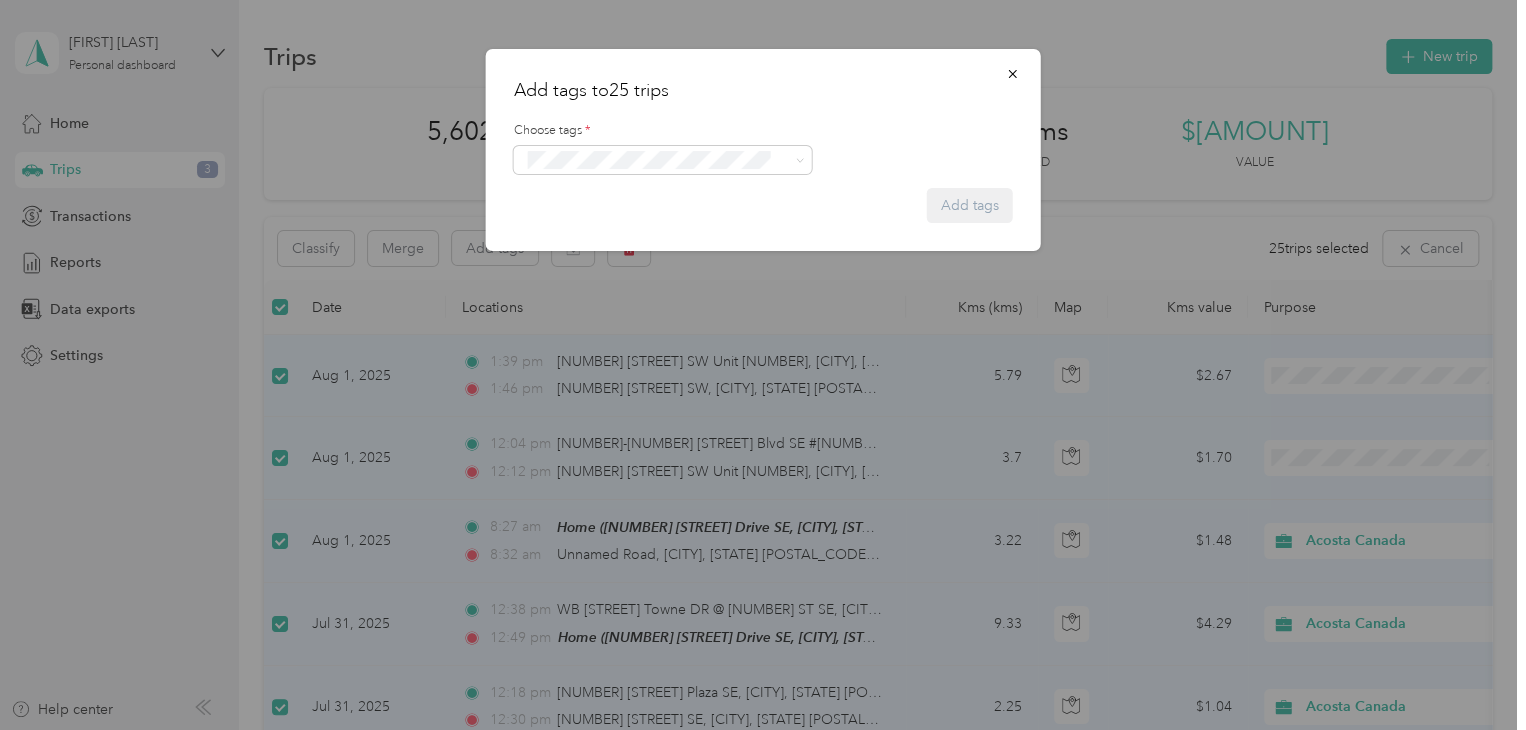click on "Syndicated Retail Cost Capture" at bounding box center [628, 195] 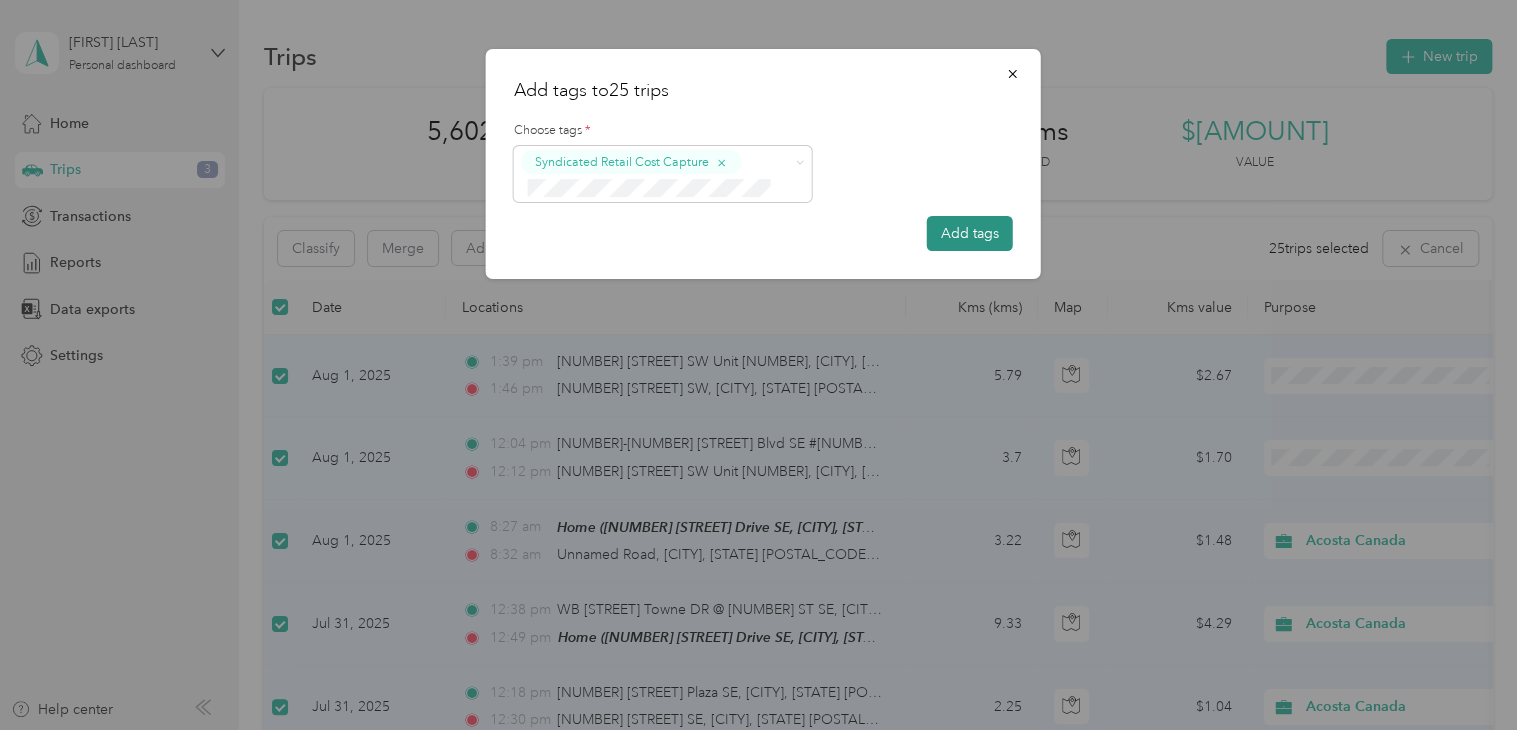 click on "Add tags" at bounding box center [970, 233] 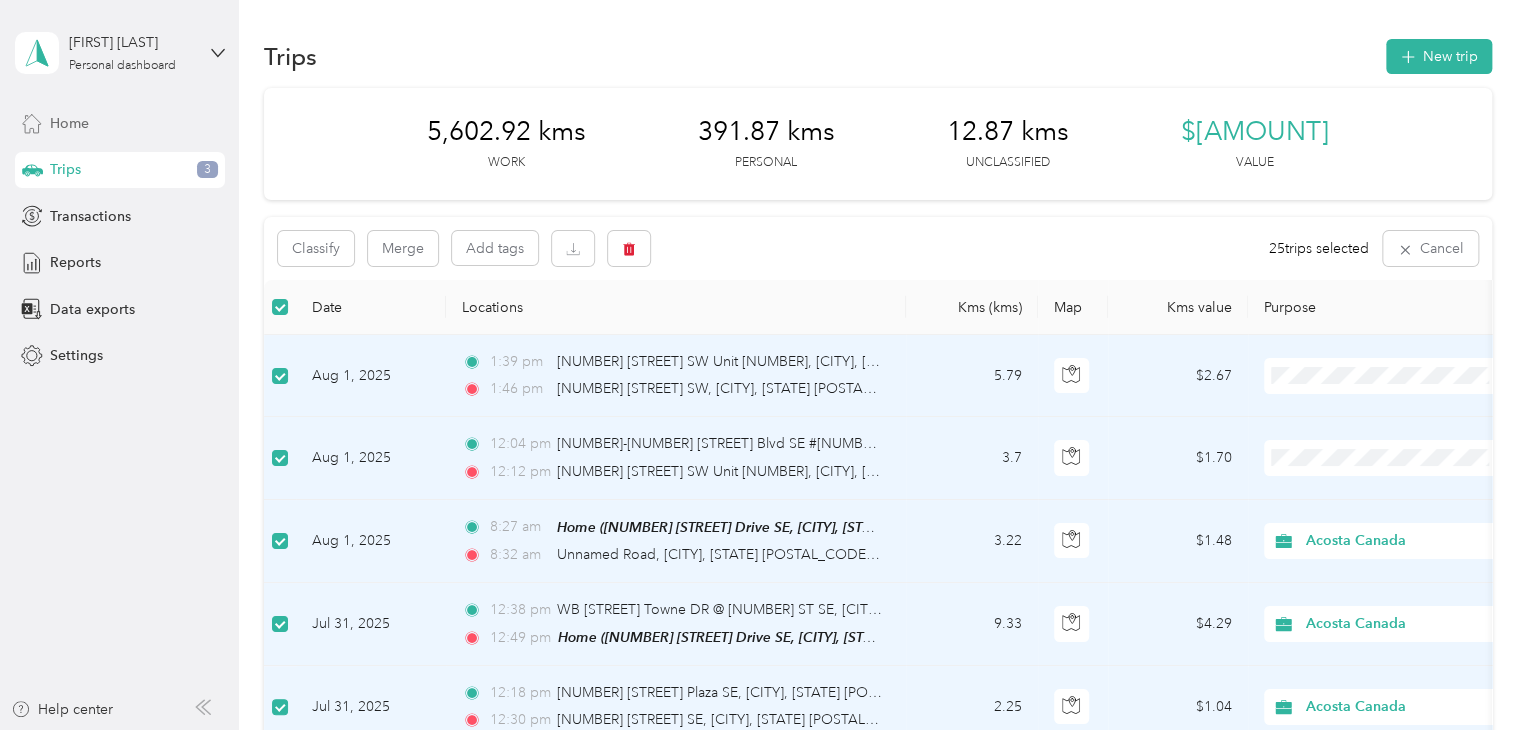 click on "Home" at bounding box center (69, 123) 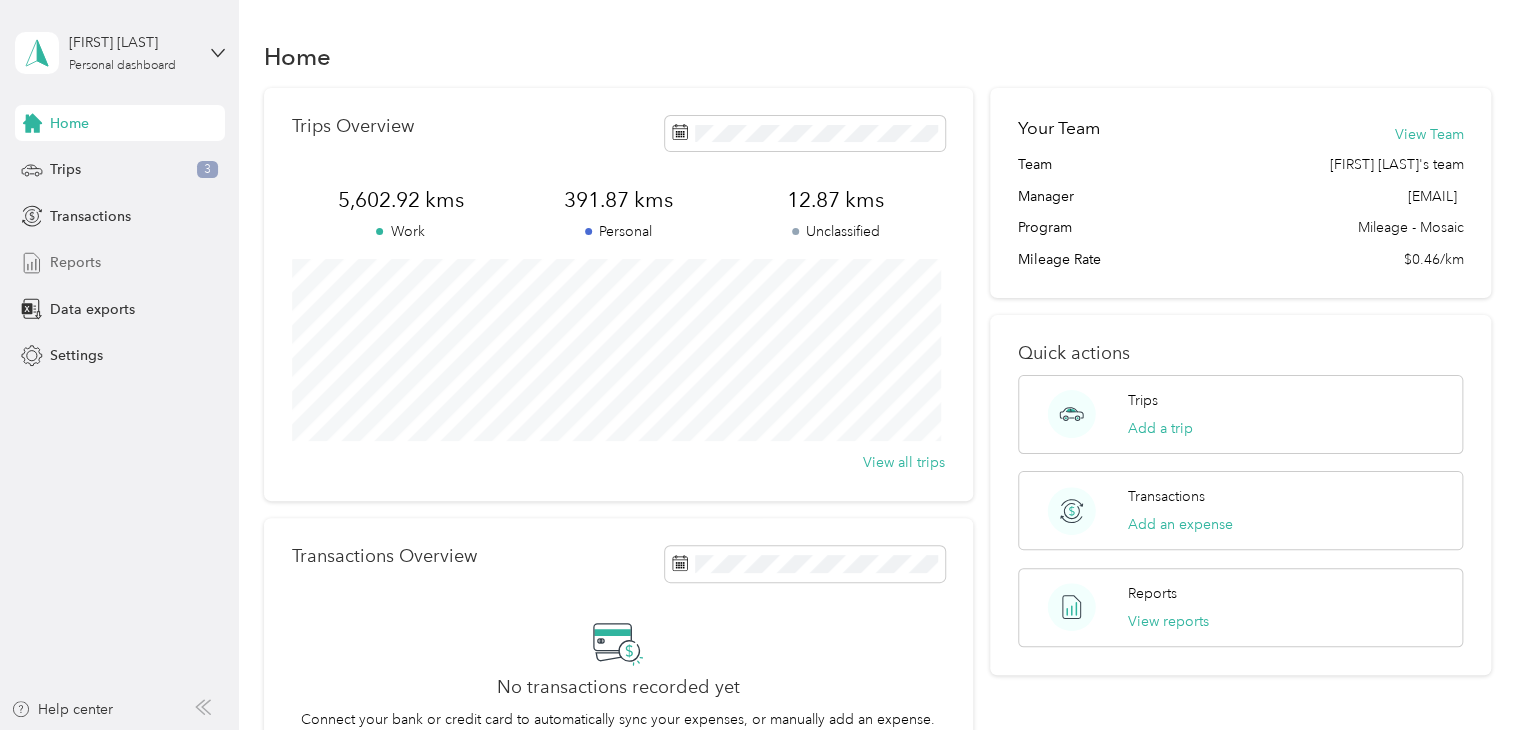 click on "Reports" at bounding box center [75, 262] 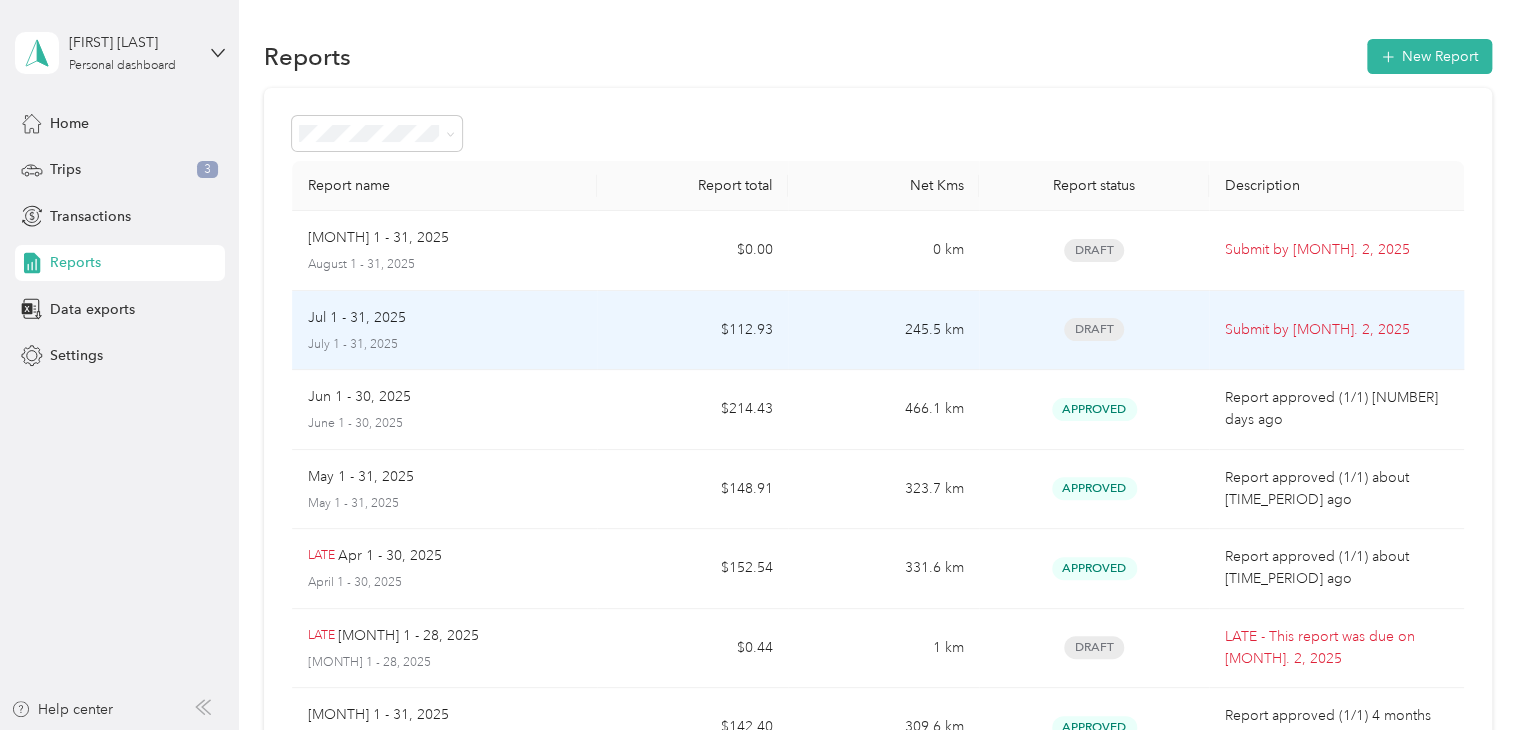 click on "Submit by [MONTH]. 2, 2025" at bounding box center [1336, 330] 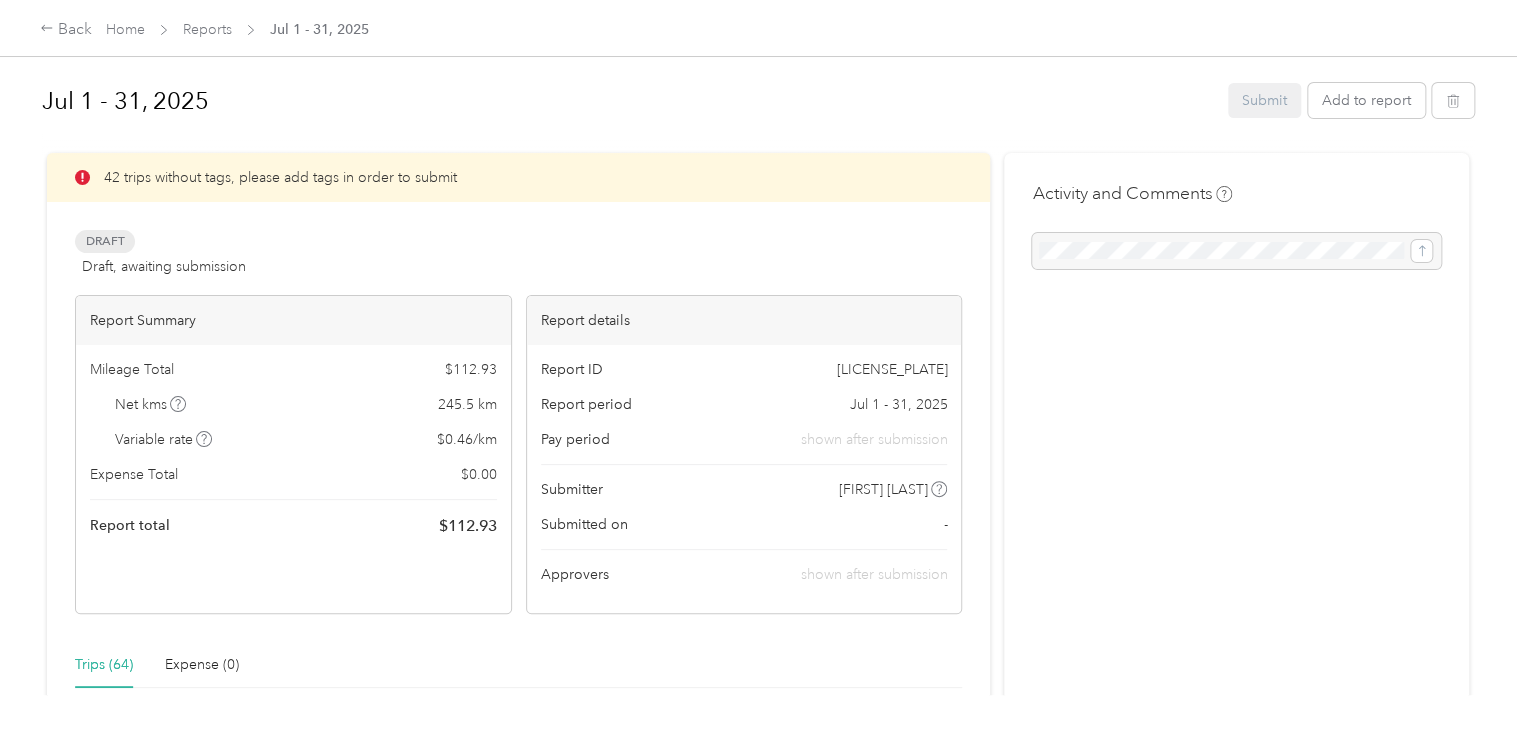 click on "Activity and Comments" at bounding box center [1236, 3672] 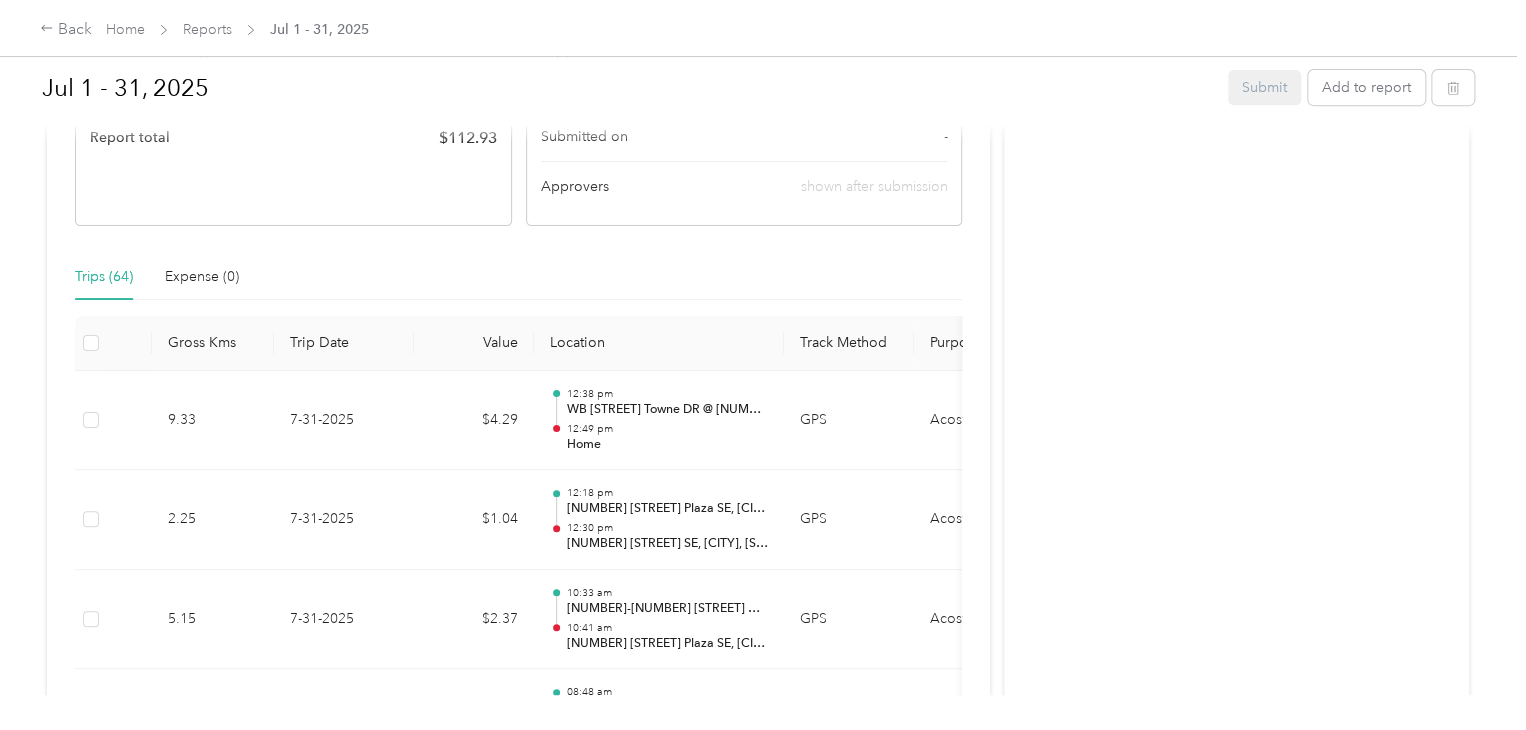 scroll, scrollTop: 448, scrollLeft: 0, axis: vertical 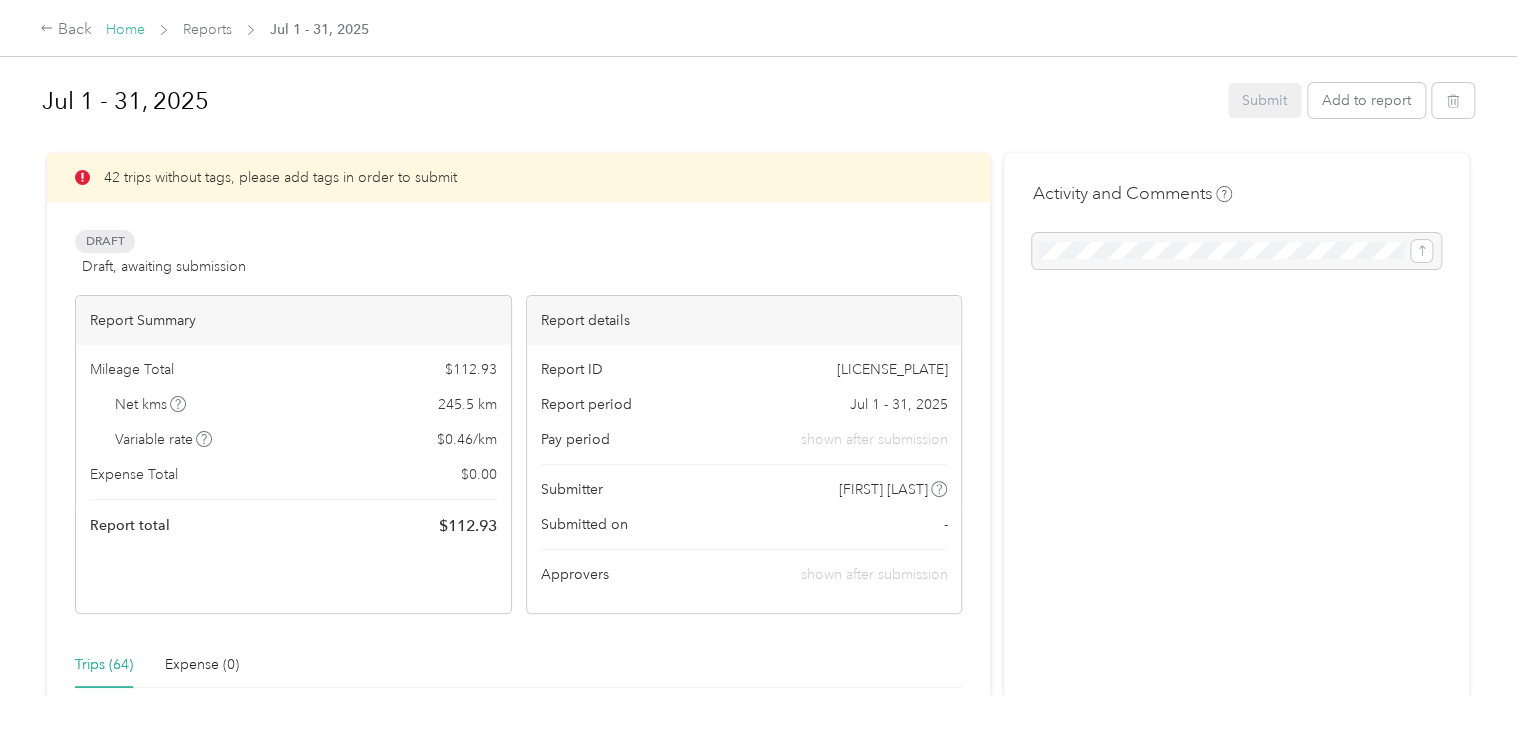 click on "Home" at bounding box center (125, 29) 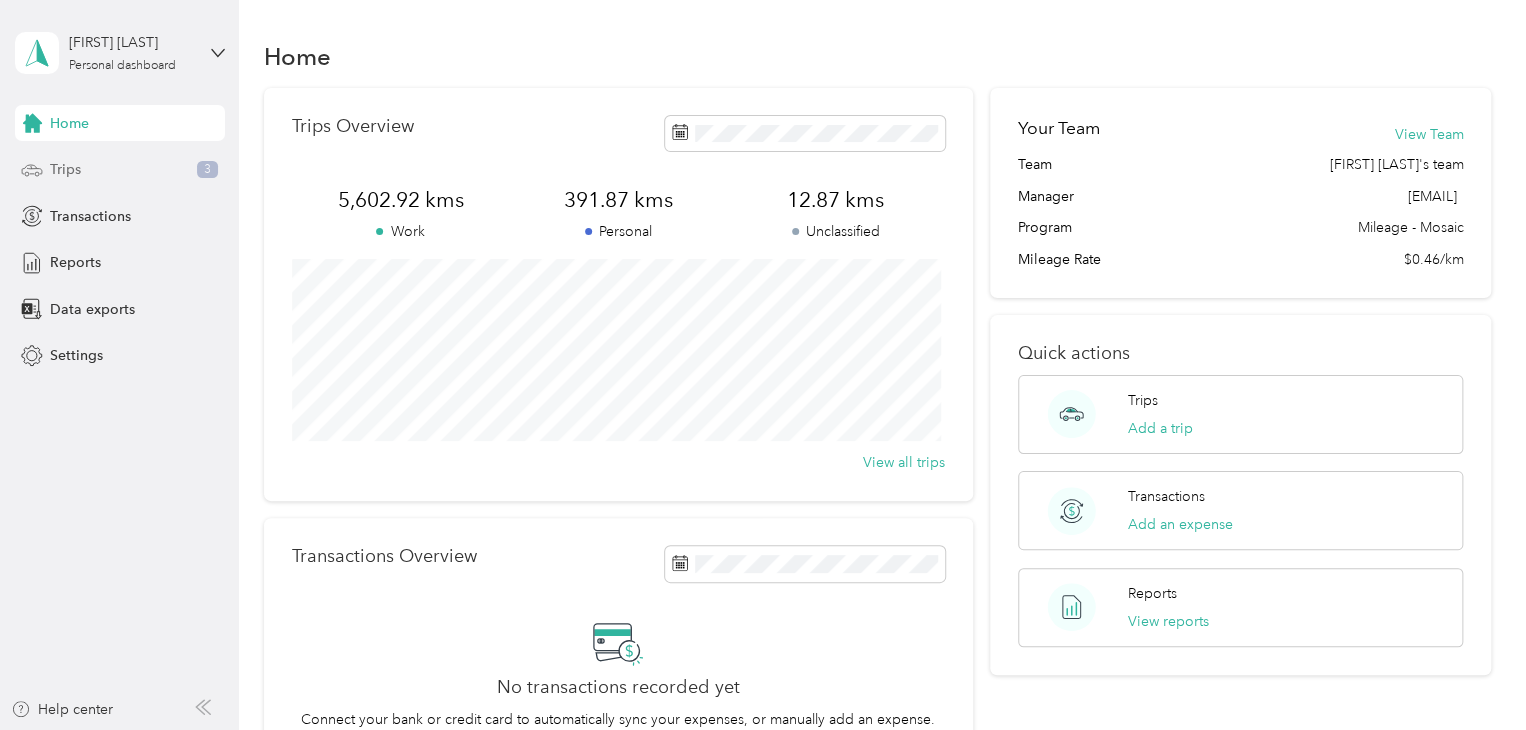 click on "Trips 3" at bounding box center [120, 170] 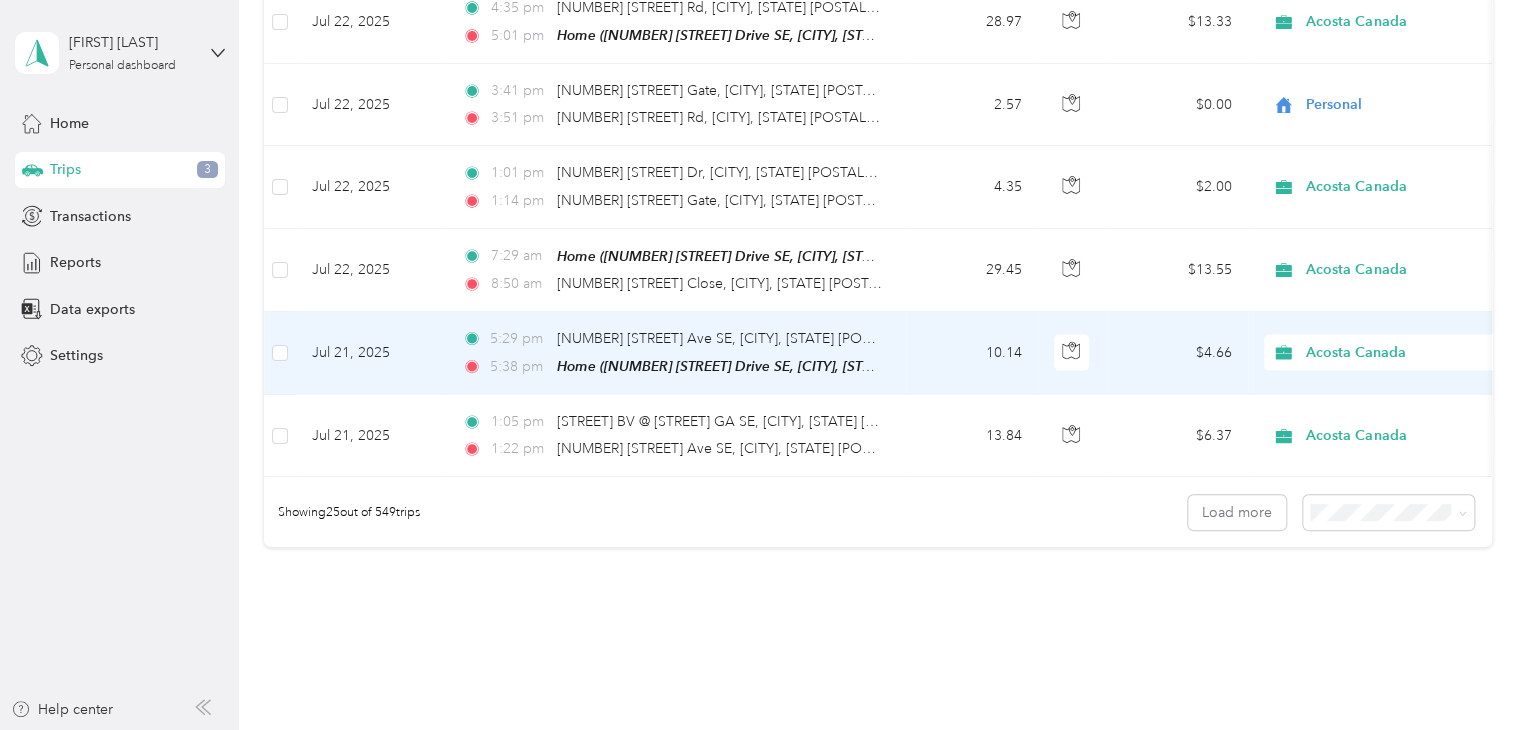 scroll, scrollTop: 1927, scrollLeft: 0, axis: vertical 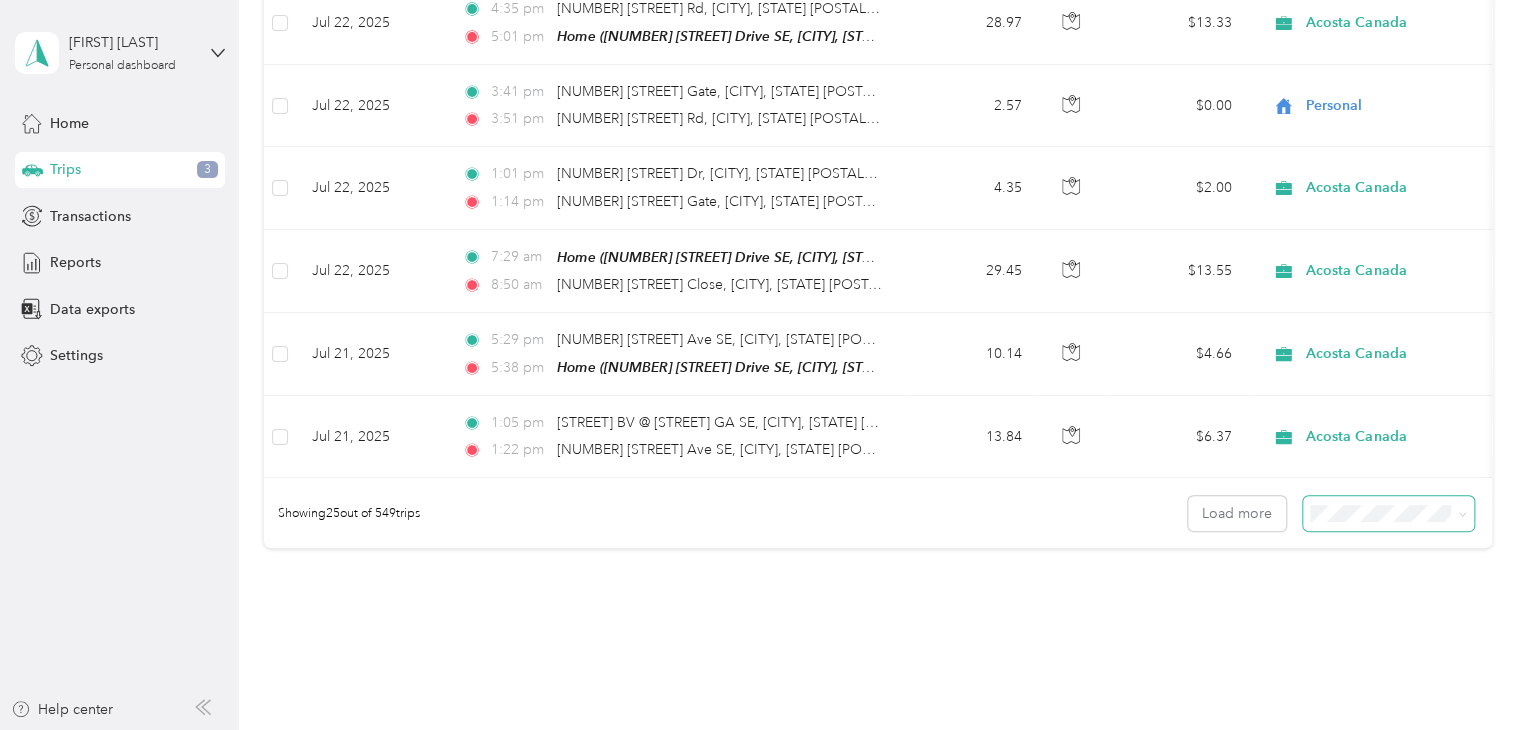 click at bounding box center (1388, 513) 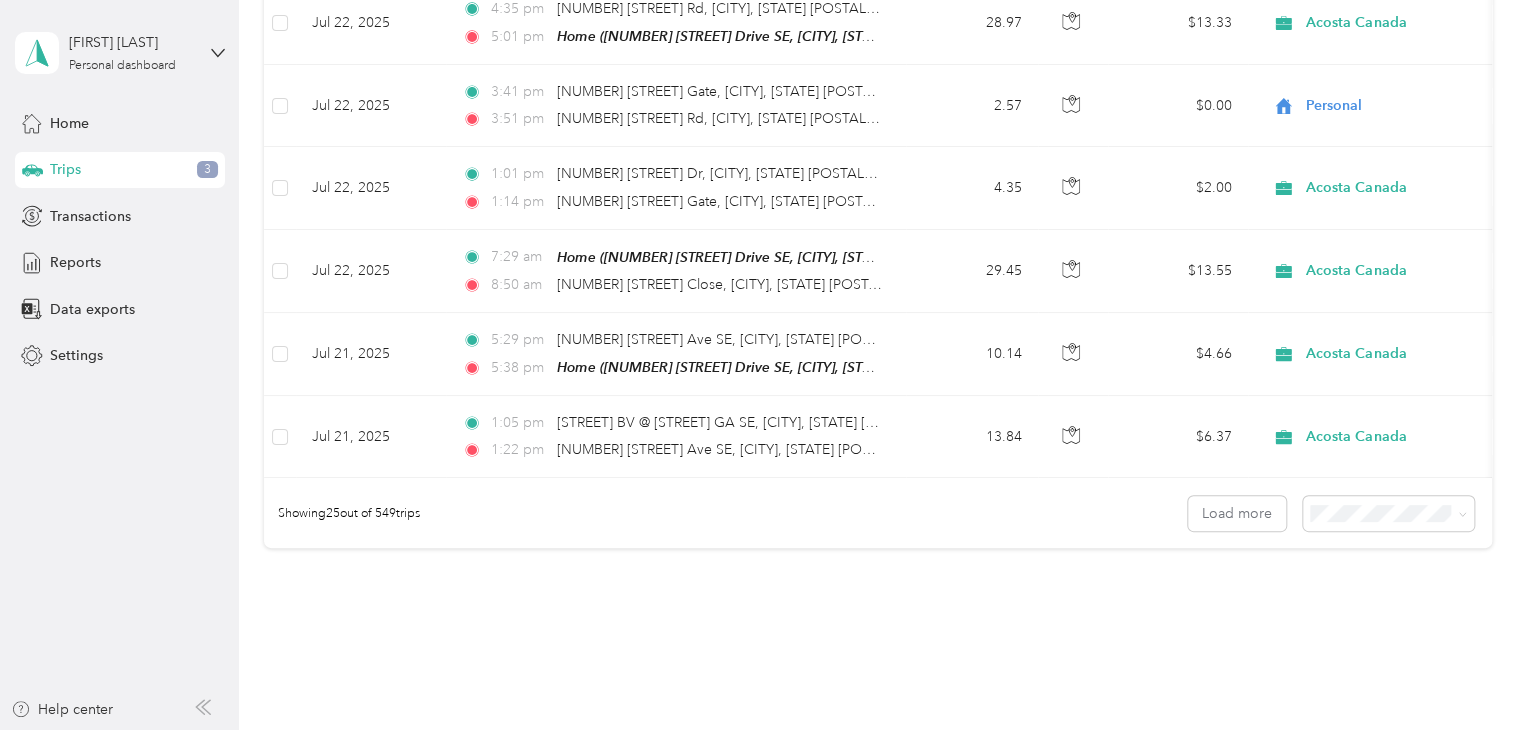 click on "100 per load" at bounding box center (1353, 608) 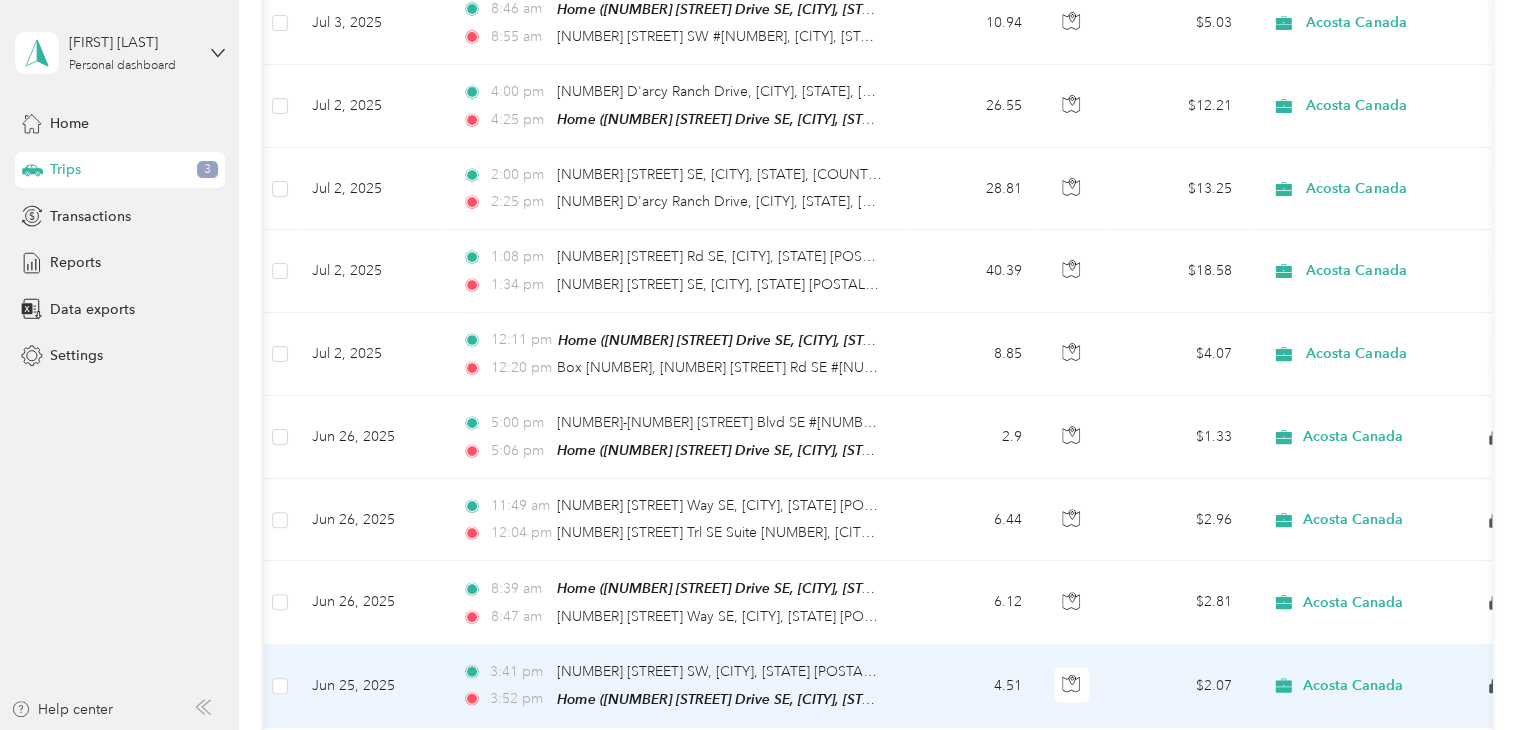 scroll, scrollTop: 5800, scrollLeft: 0, axis: vertical 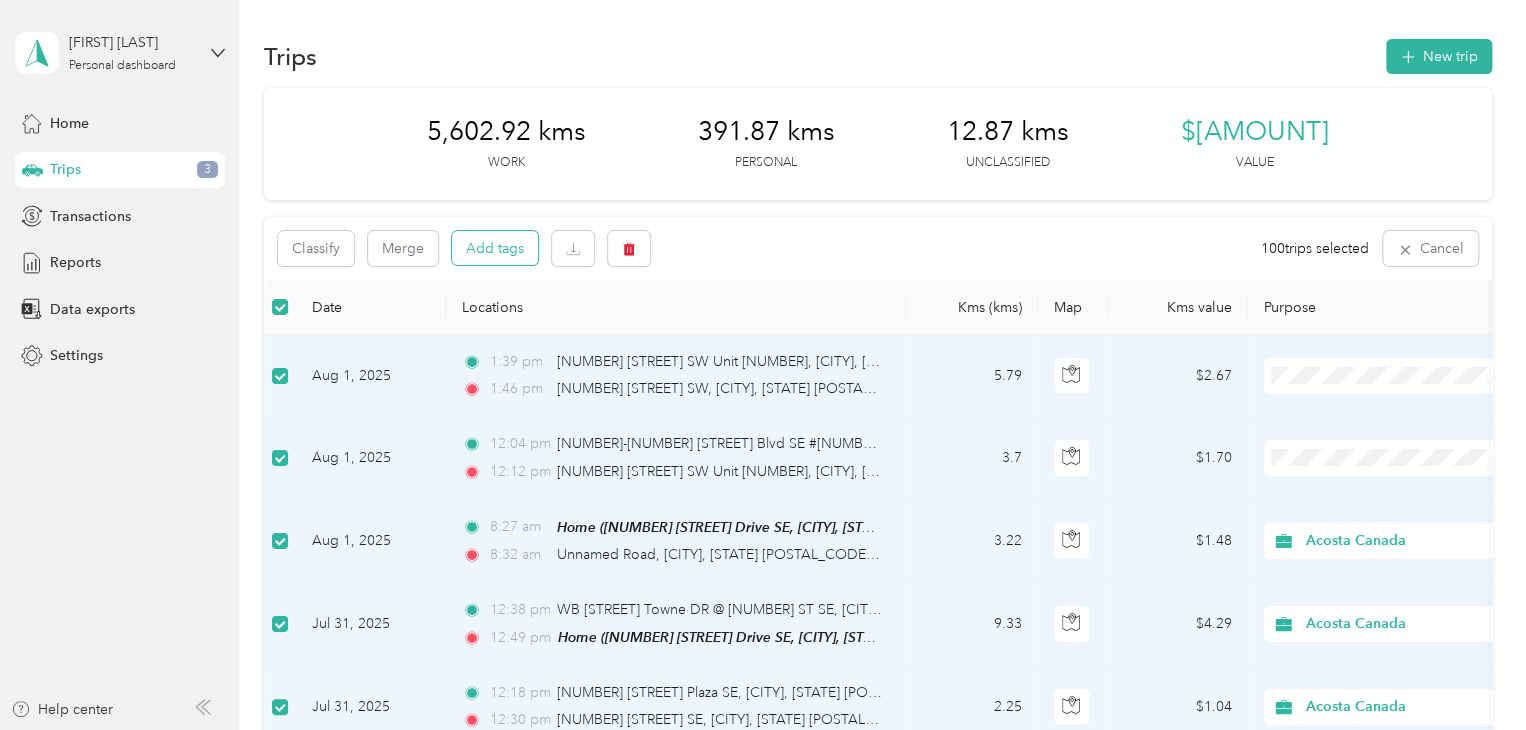 click on "Add tags" at bounding box center [495, 248] 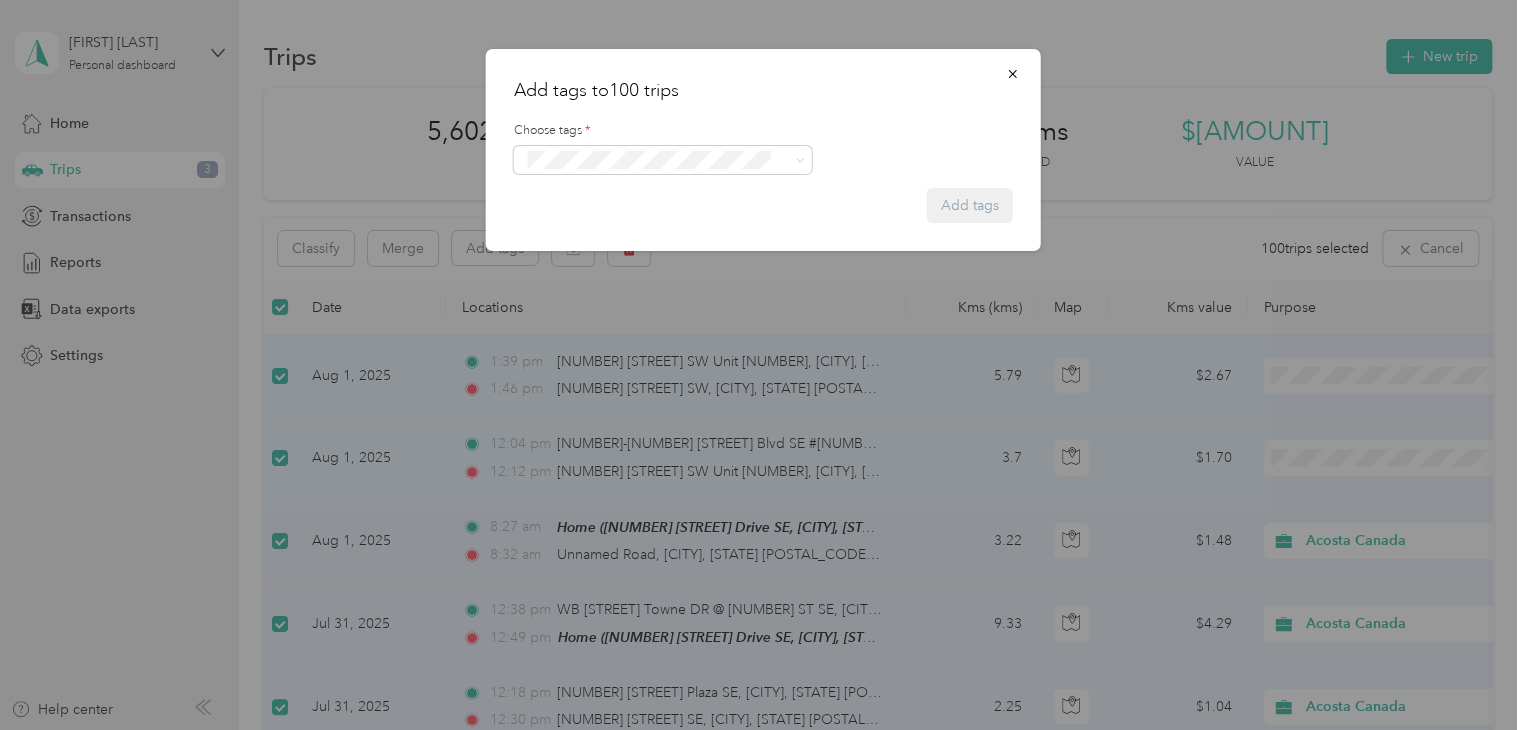 click on "Syndicated Retail Cost Capture" at bounding box center [662, 195] 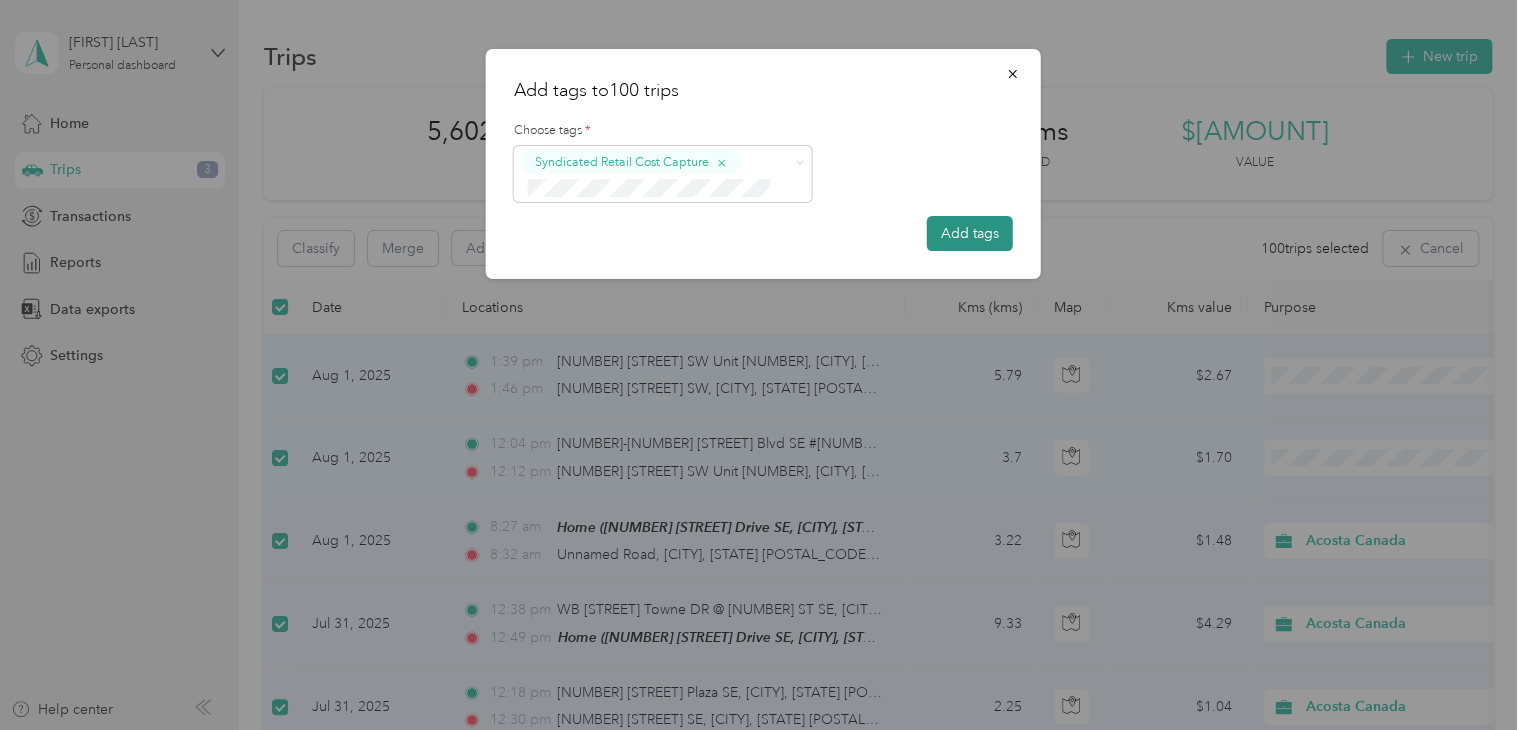click on "Add tags" at bounding box center [970, 233] 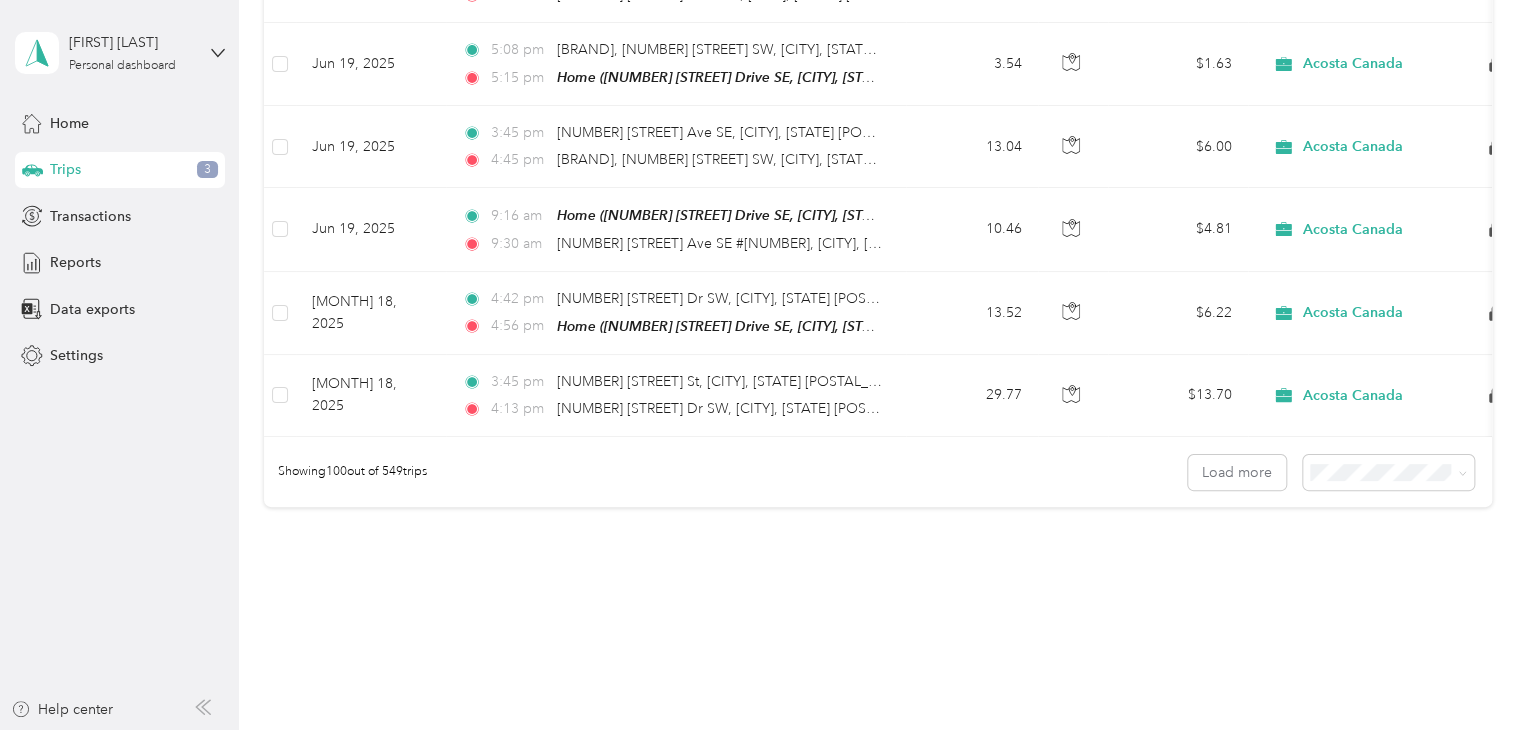 scroll, scrollTop: 8173, scrollLeft: 0, axis: vertical 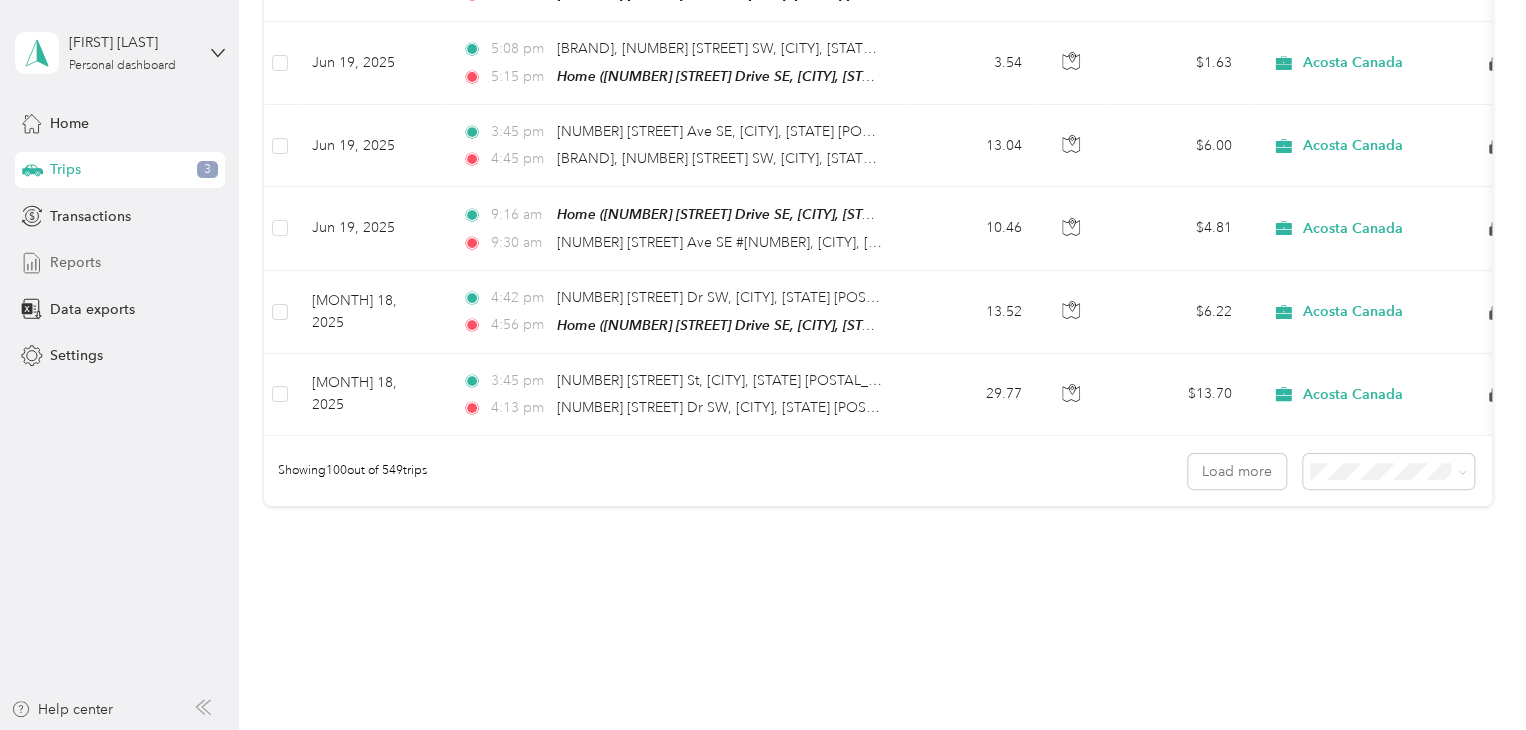 click on "Reports" at bounding box center [75, 262] 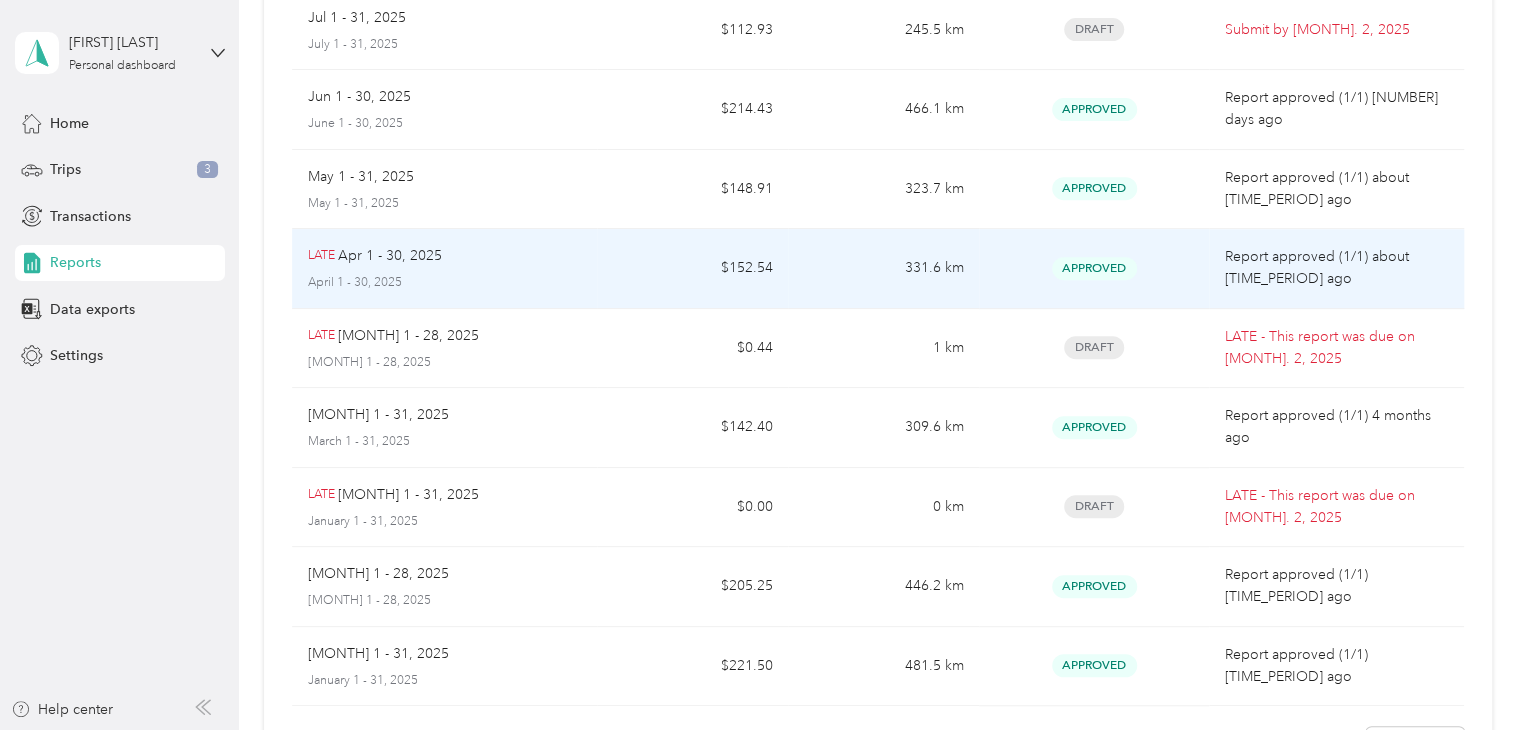 scroll, scrollTop: 0, scrollLeft: 0, axis: both 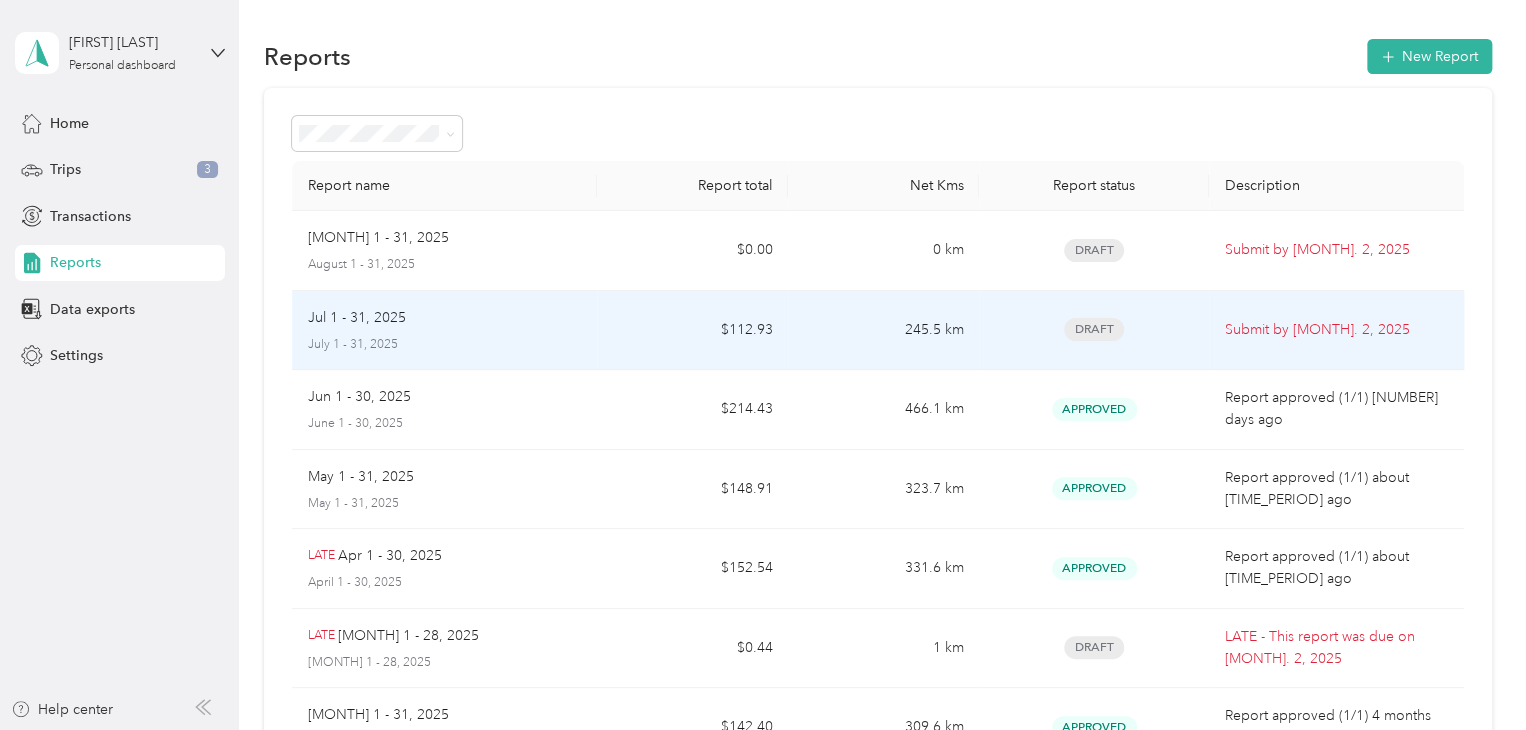 click on "245.5 km" at bounding box center [883, 331] 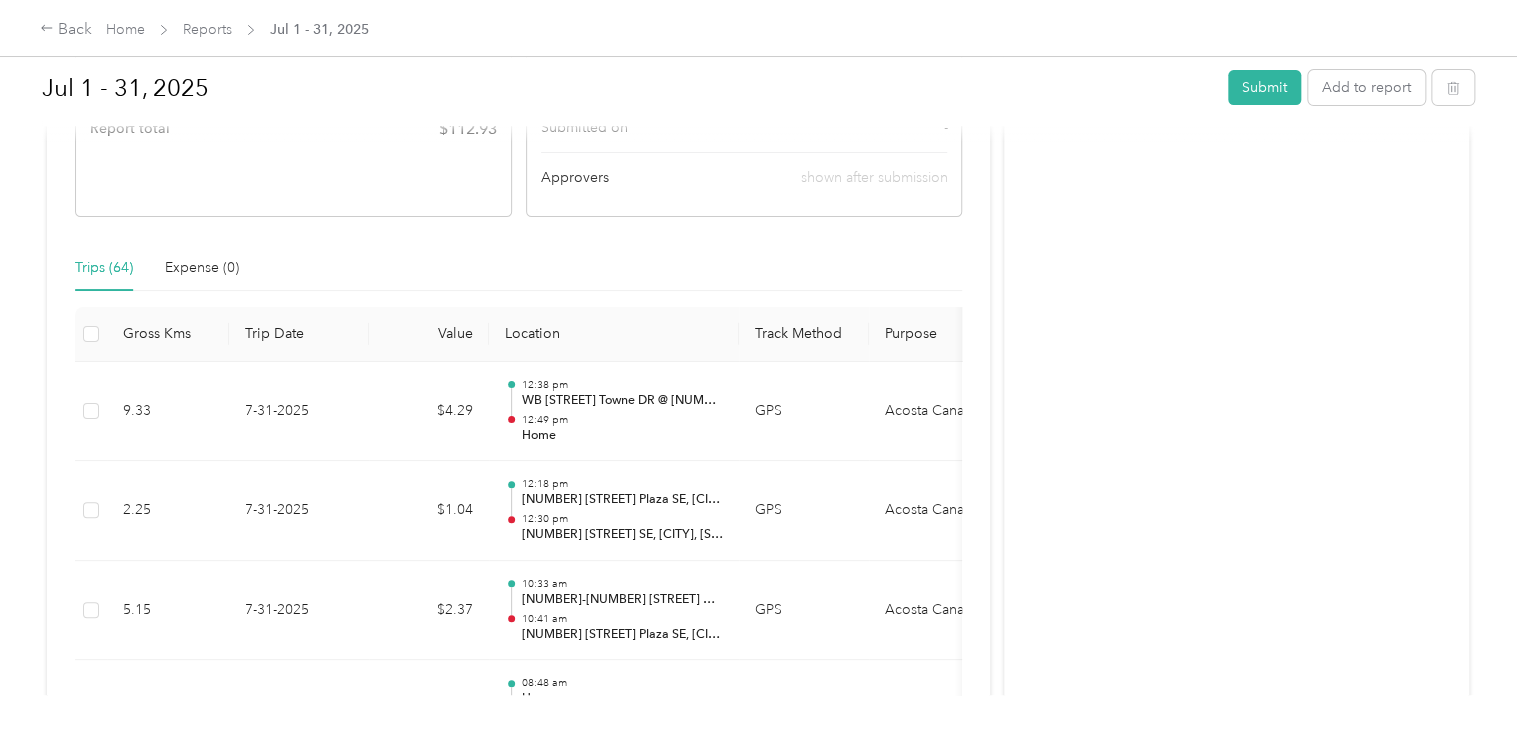 scroll, scrollTop: 375, scrollLeft: 0, axis: vertical 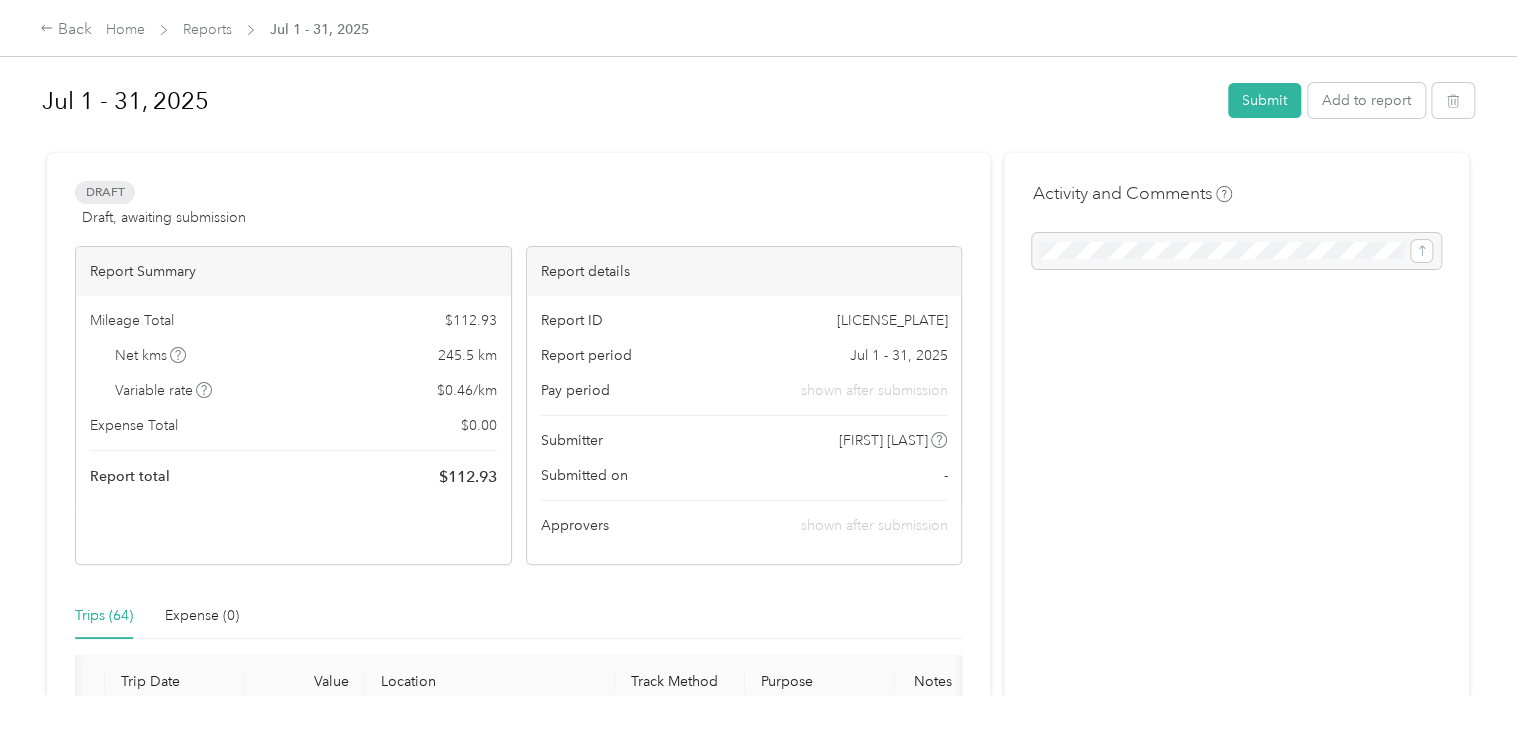 click at bounding box center (1236, 251) 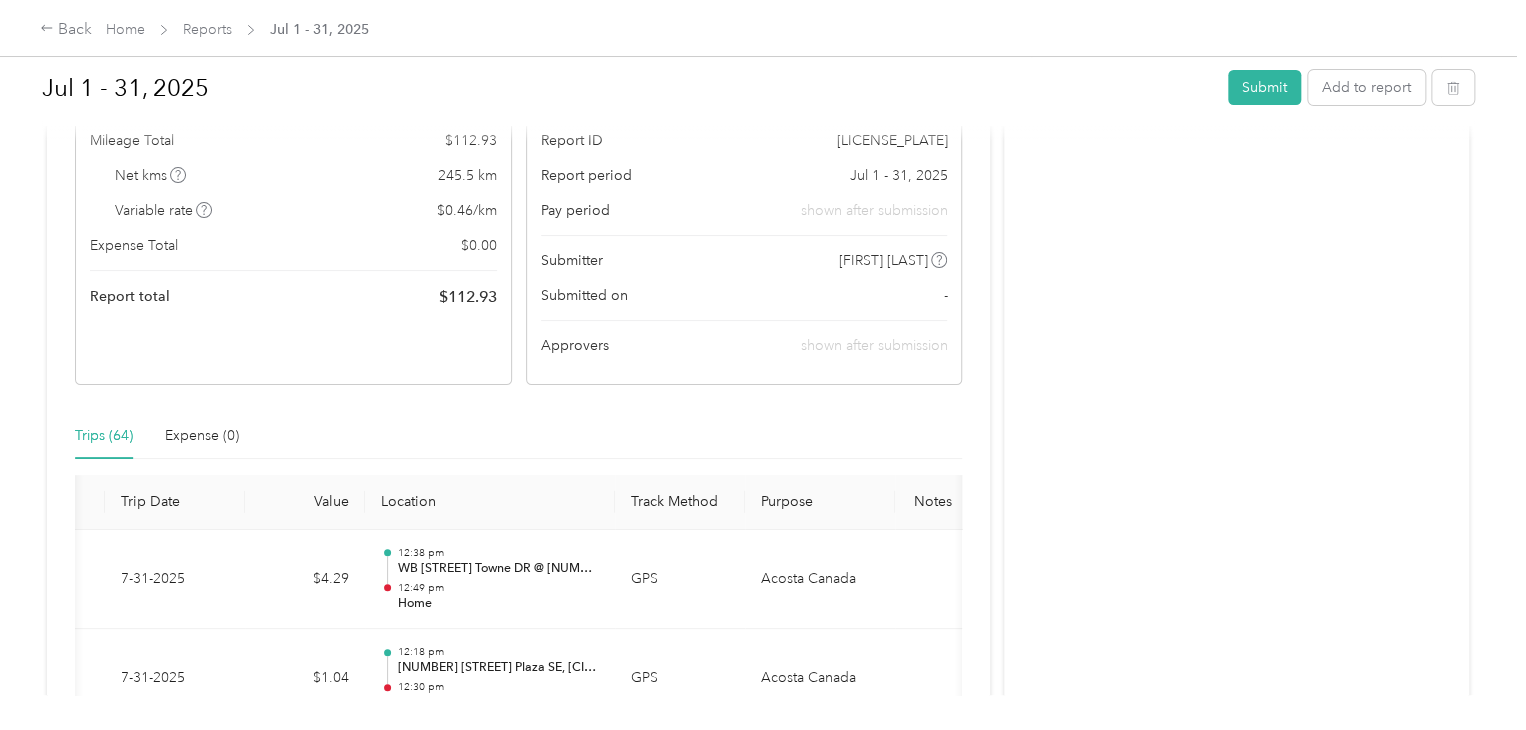 scroll, scrollTop: 0, scrollLeft: 0, axis: both 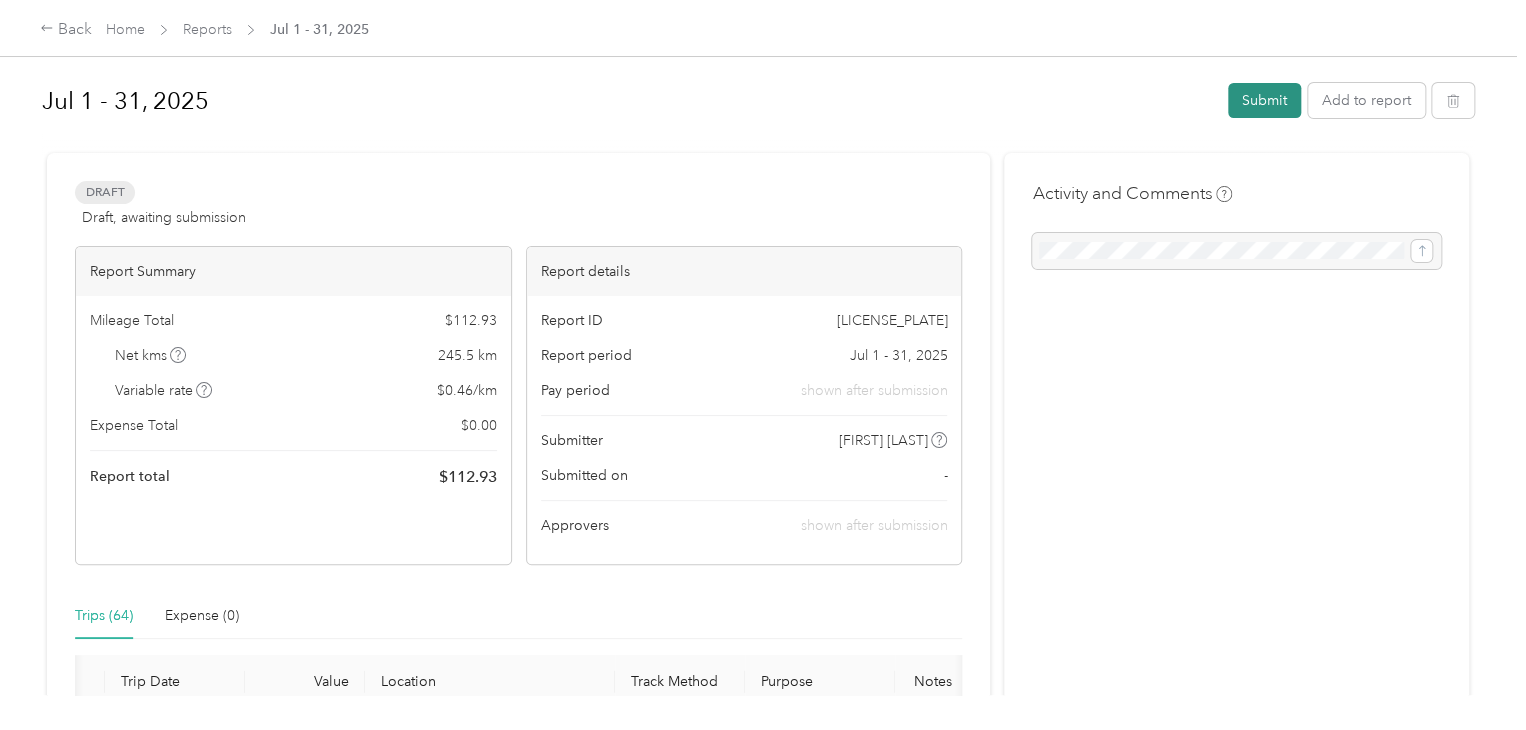 click on "Submit" at bounding box center [1264, 100] 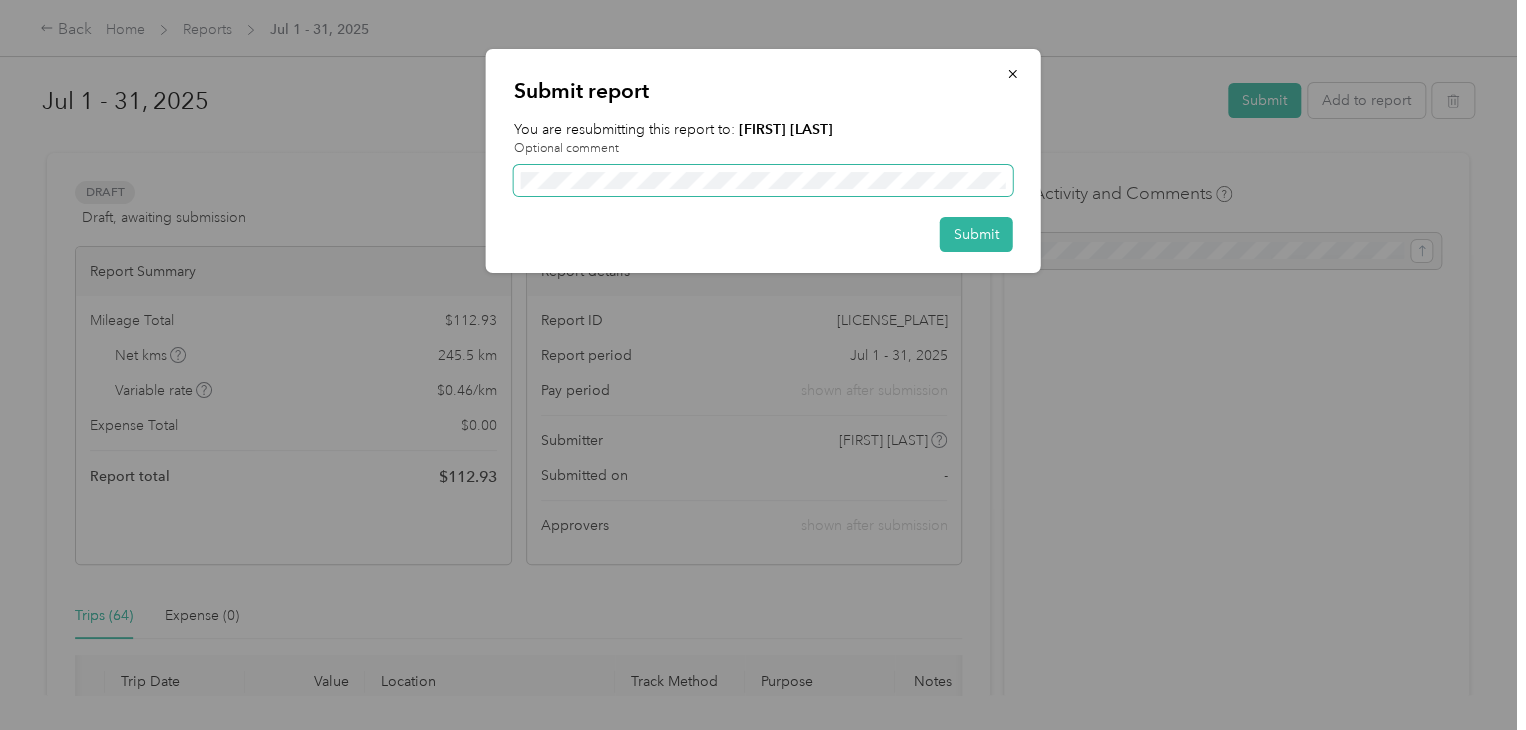 scroll, scrollTop: 0, scrollLeft: 116, axis: horizontal 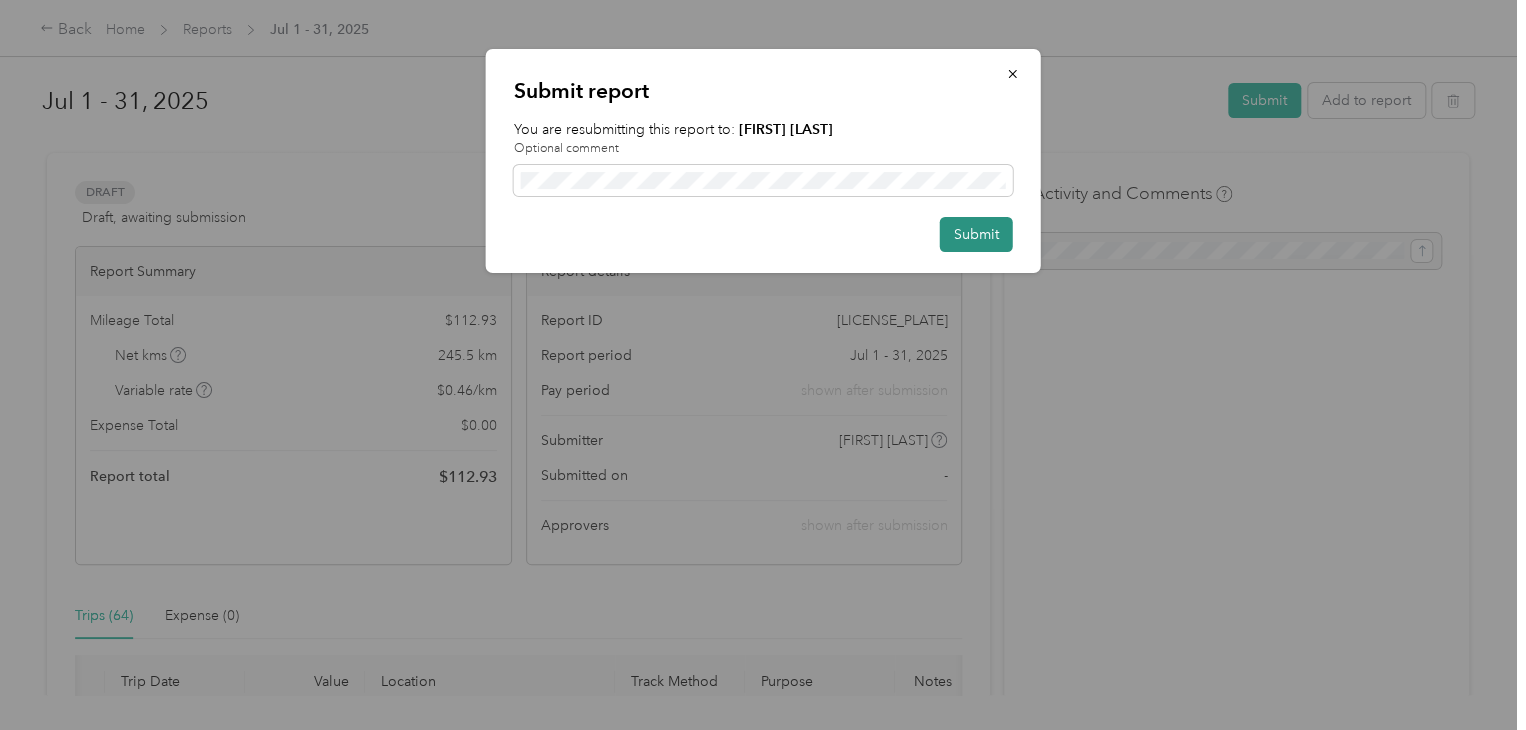 click on "Submit" at bounding box center [976, 234] 